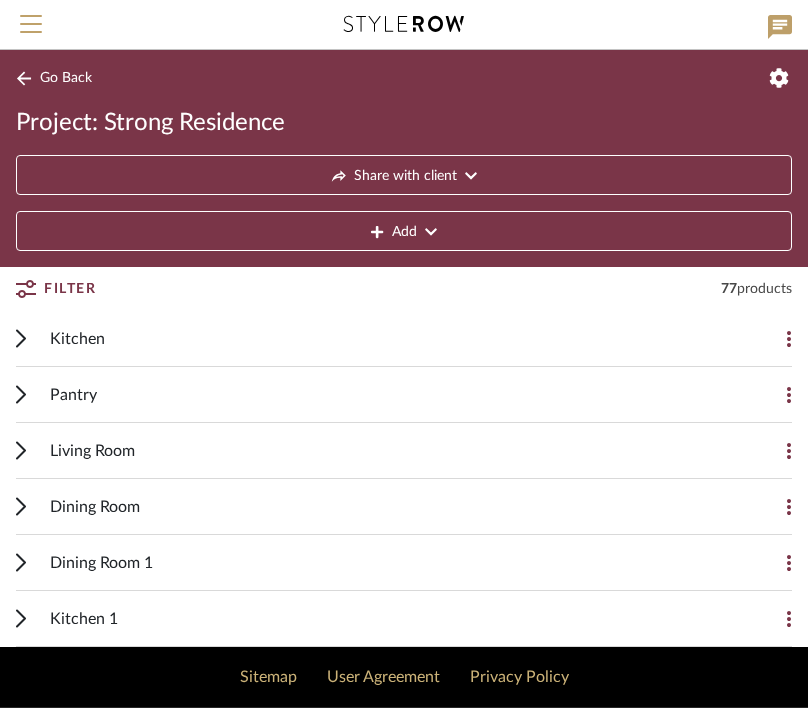 scroll, scrollTop: 0, scrollLeft: 0, axis: both 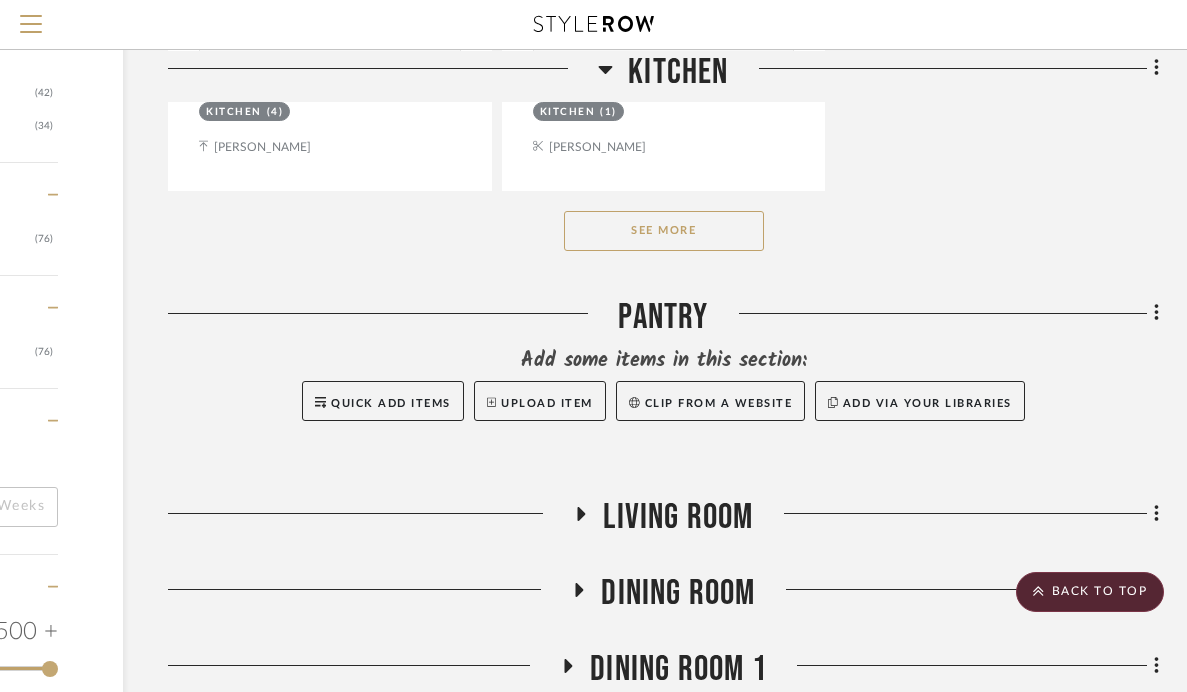 click on "See More" 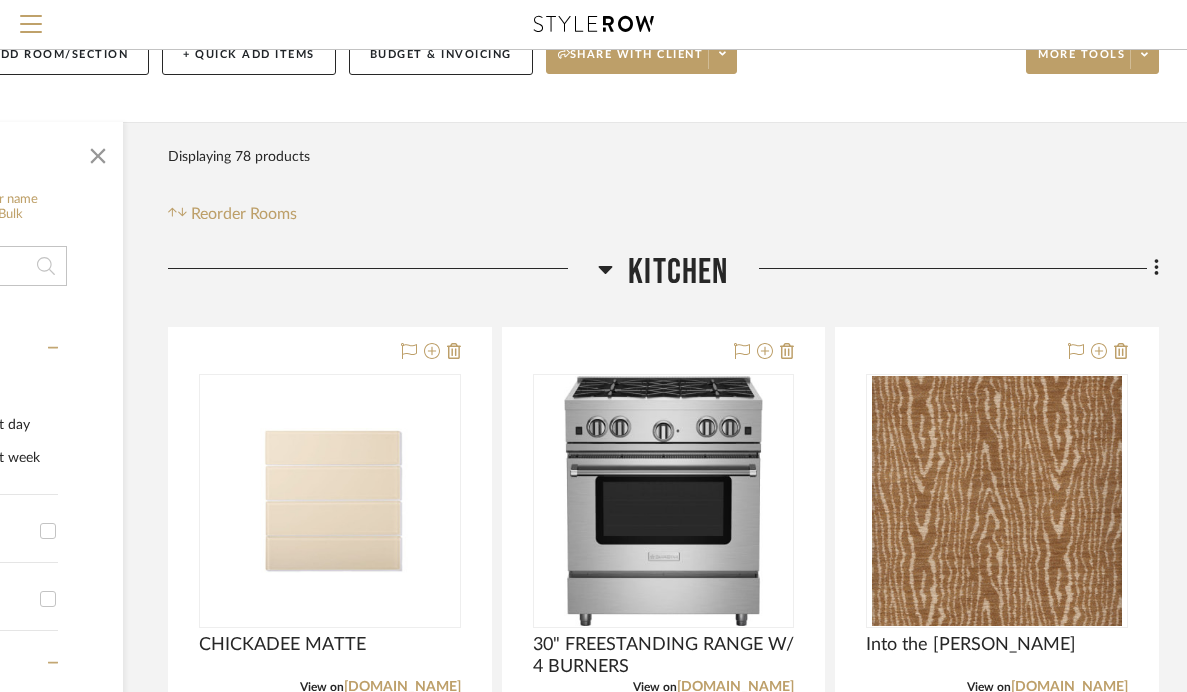 scroll, scrollTop: 129, scrollLeft: 253, axis: both 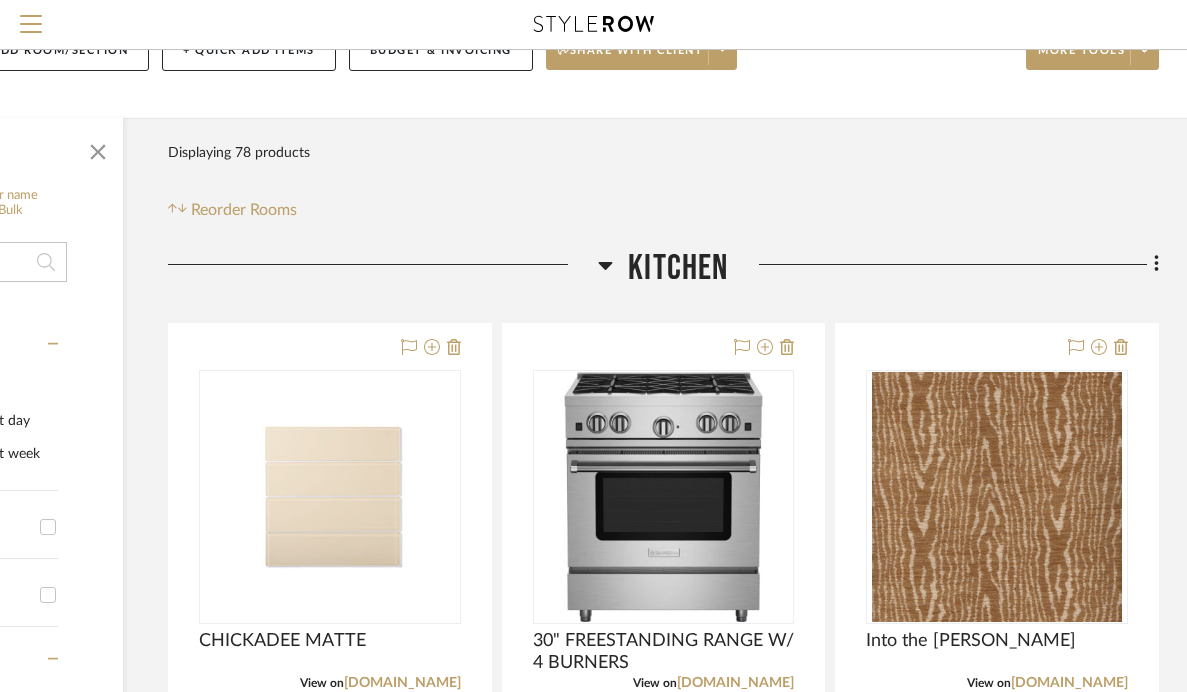 type 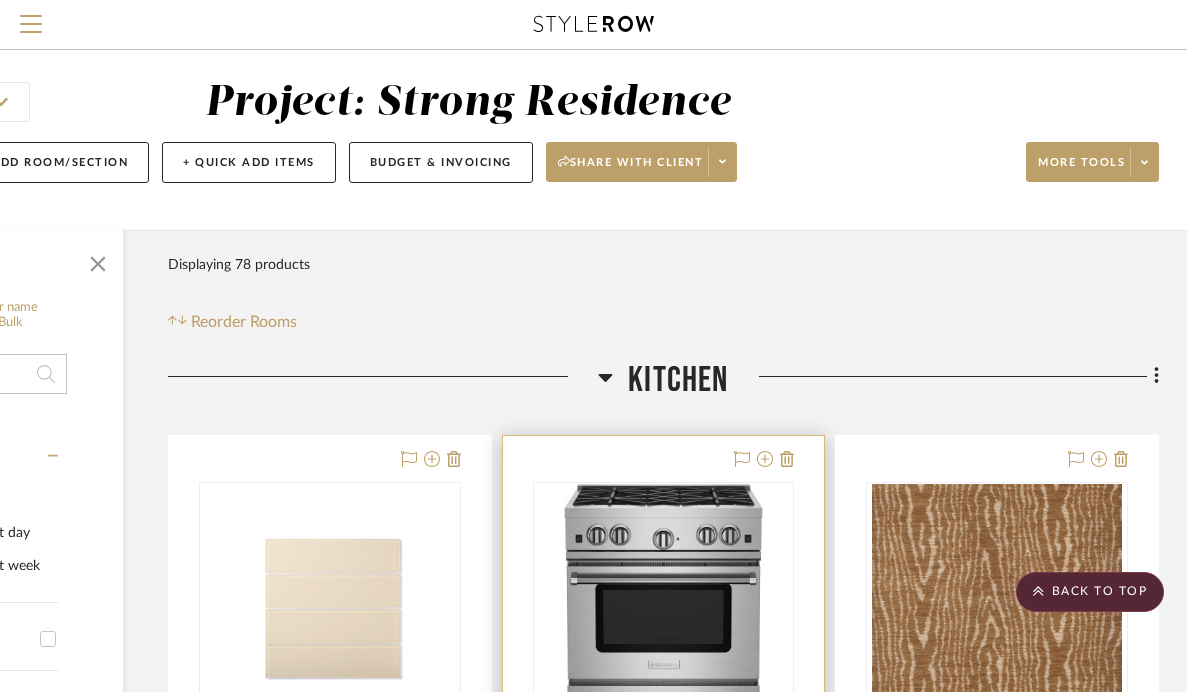 scroll, scrollTop: 12, scrollLeft: 253, axis: both 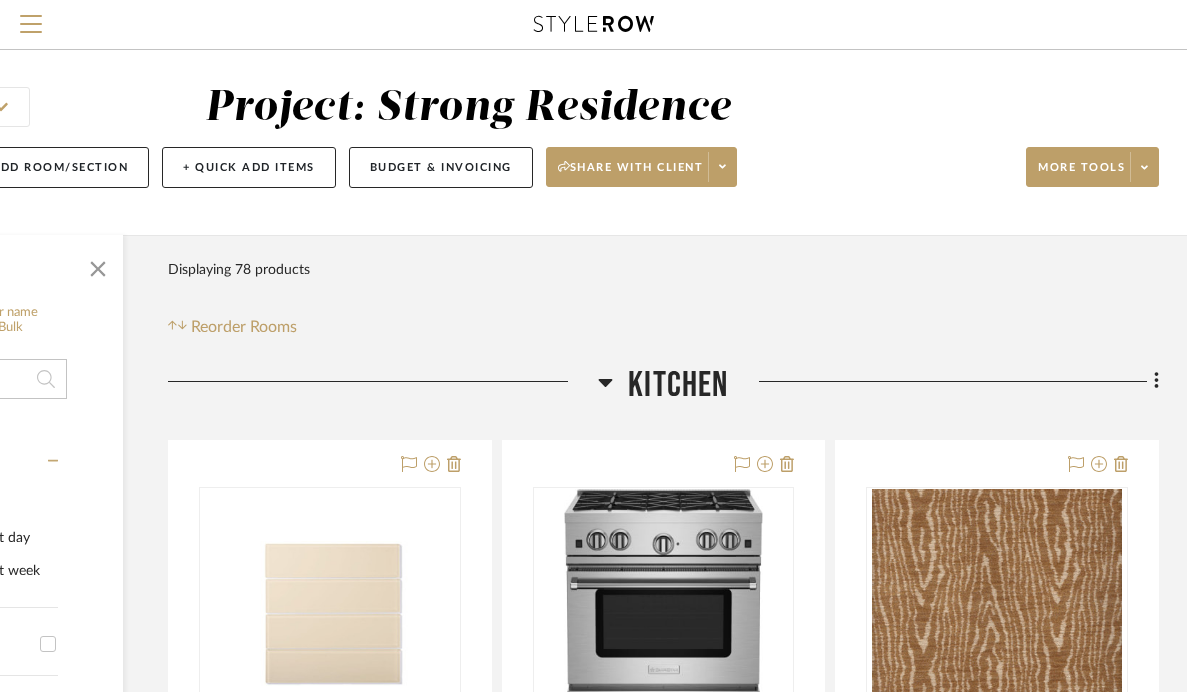click 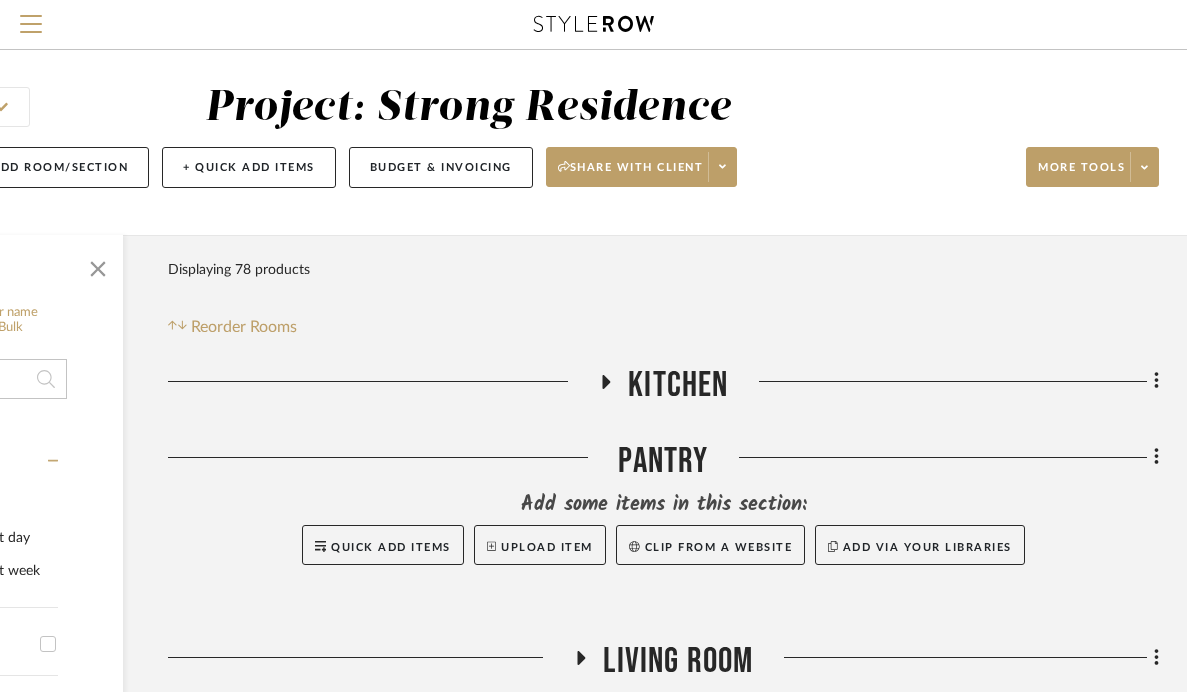 click 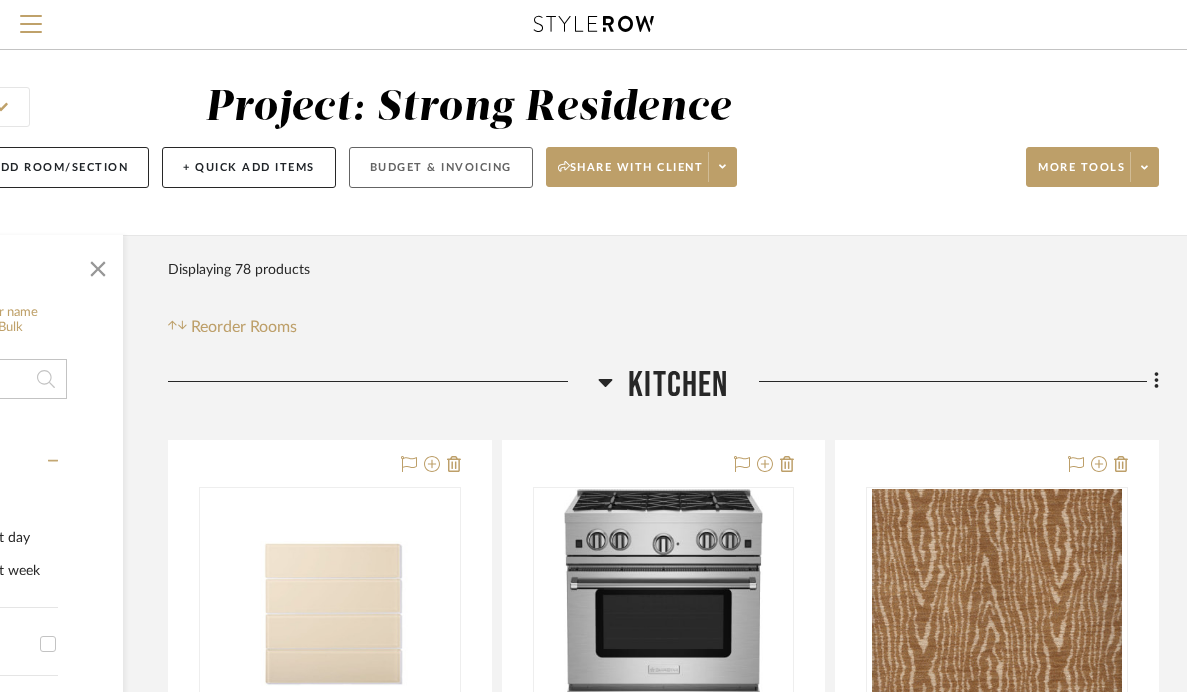 click on "Budget & Invoicing" 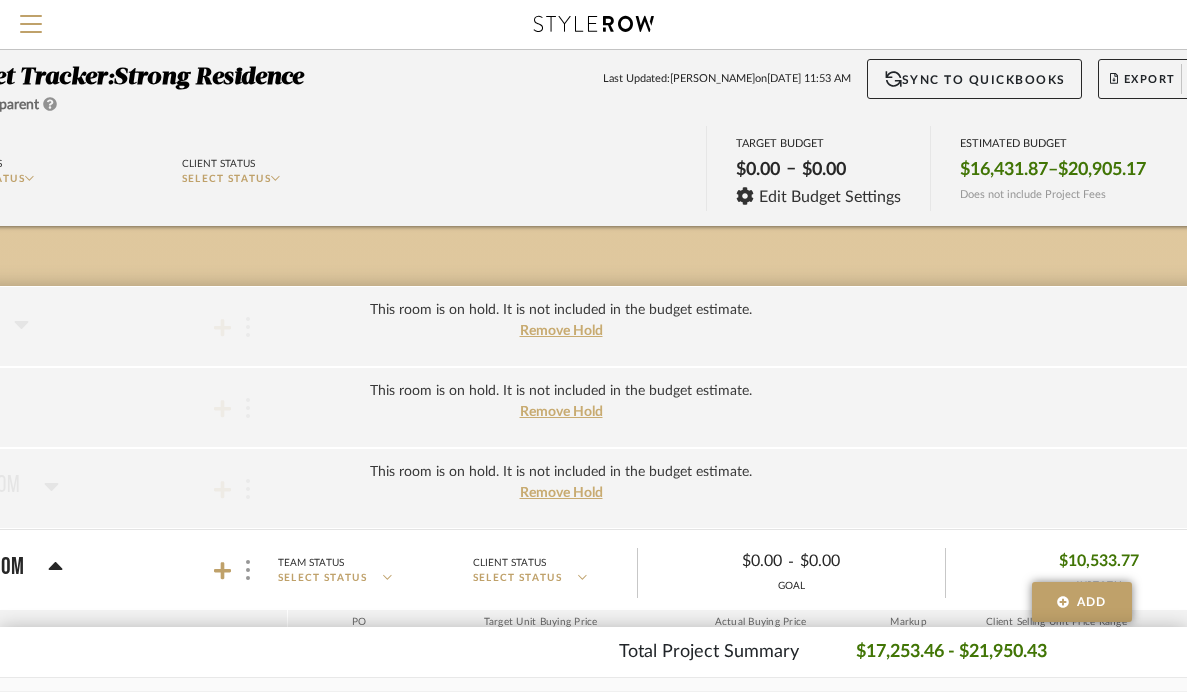 scroll, scrollTop: 12, scrollLeft: 0, axis: vertical 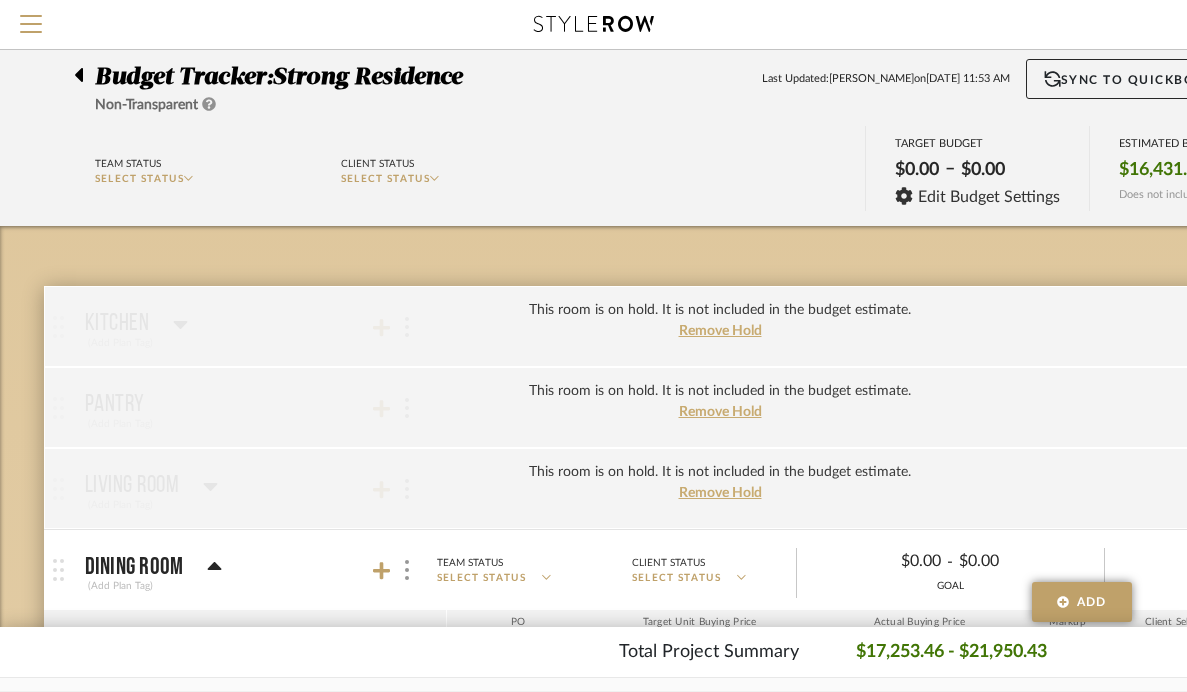 click 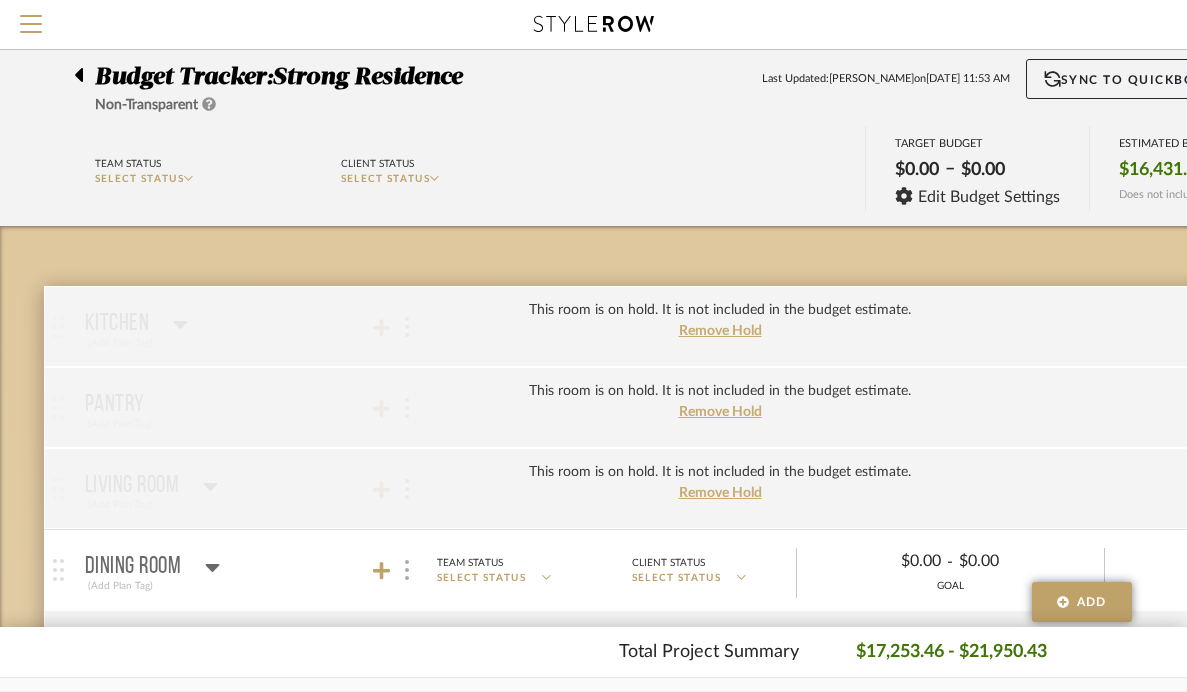click 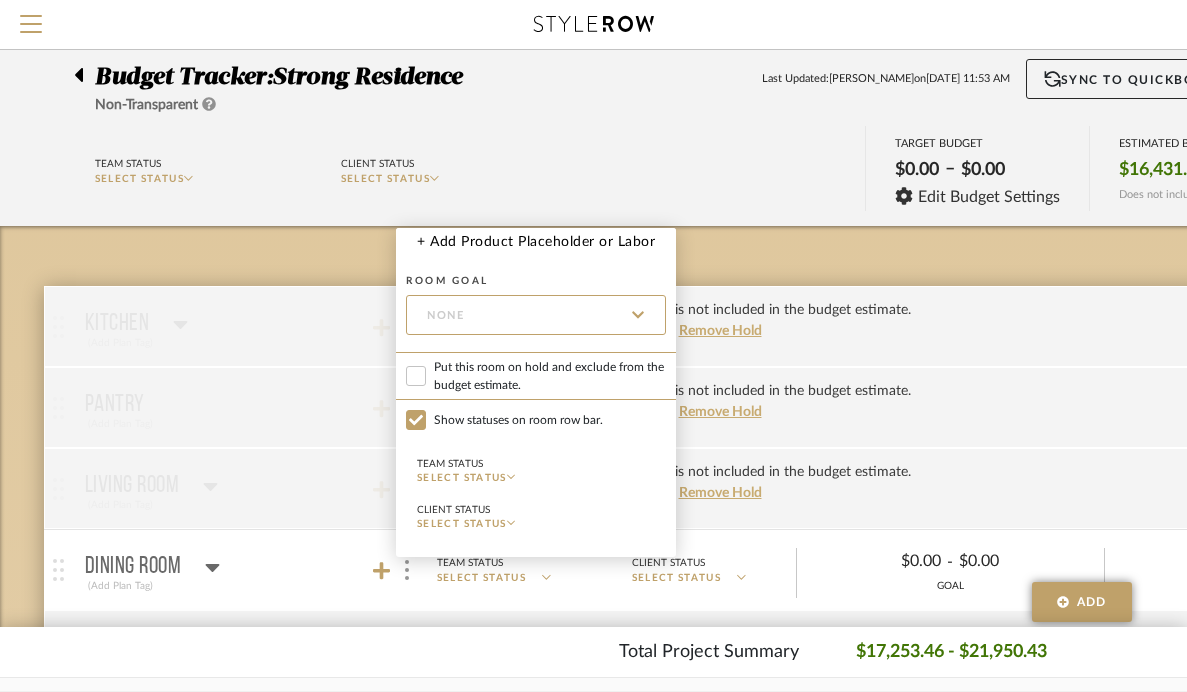 click on "Put this room on hold and exclude from the budget estimate." at bounding box center (550, 376) 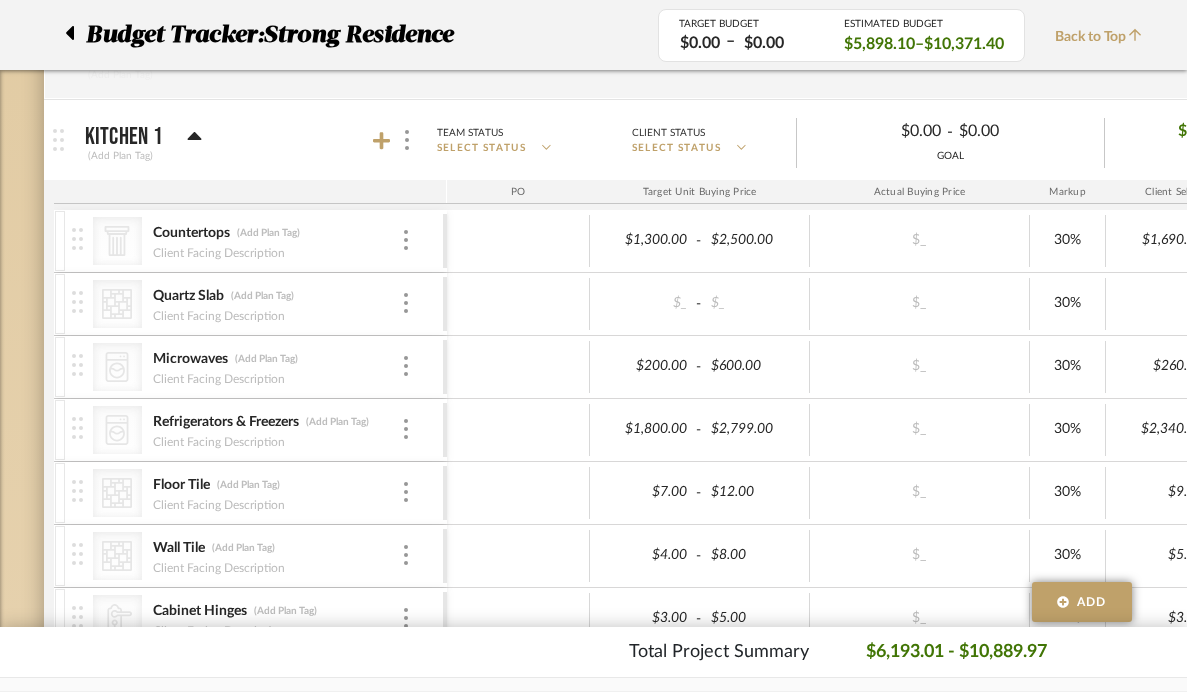 scroll, scrollTop: 512, scrollLeft: 0, axis: vertical 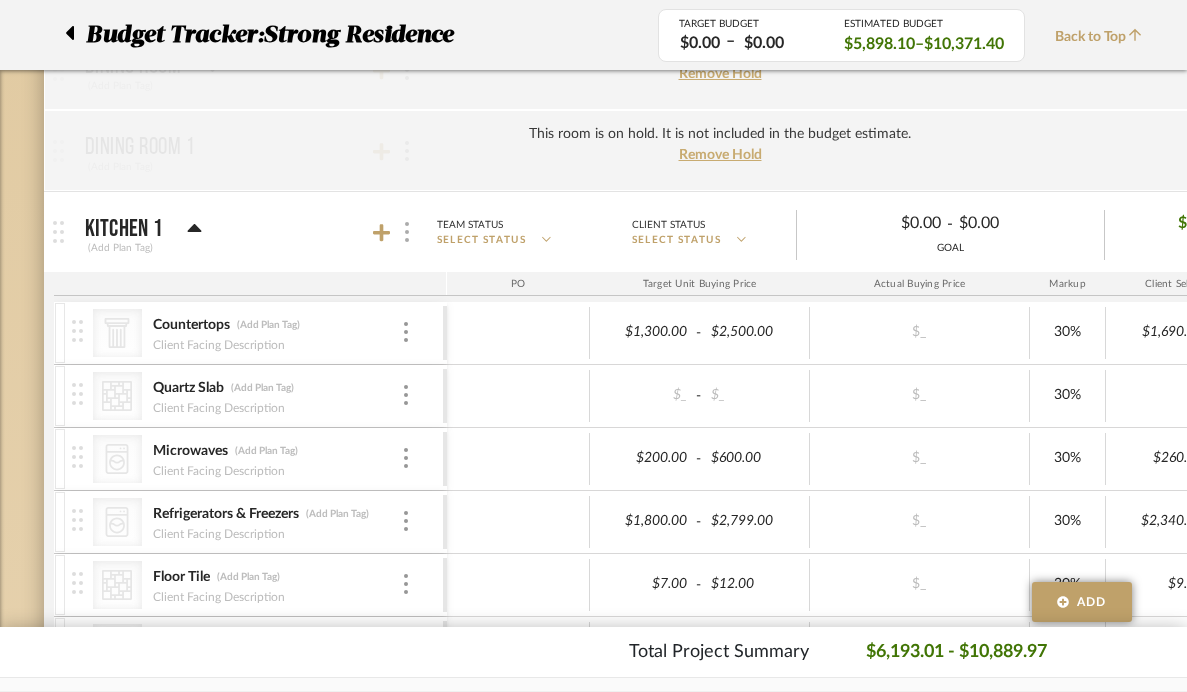 click 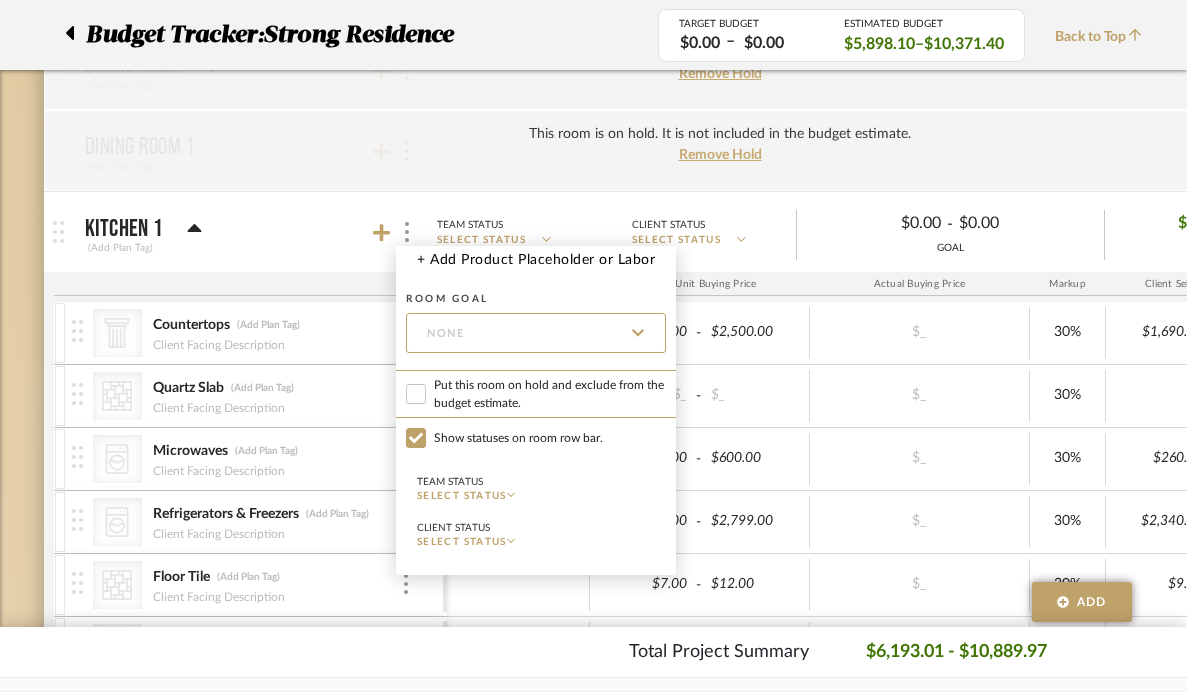 click on "Put this room on hold and exclude from the budget estimate." at bounding box center [550, 394] 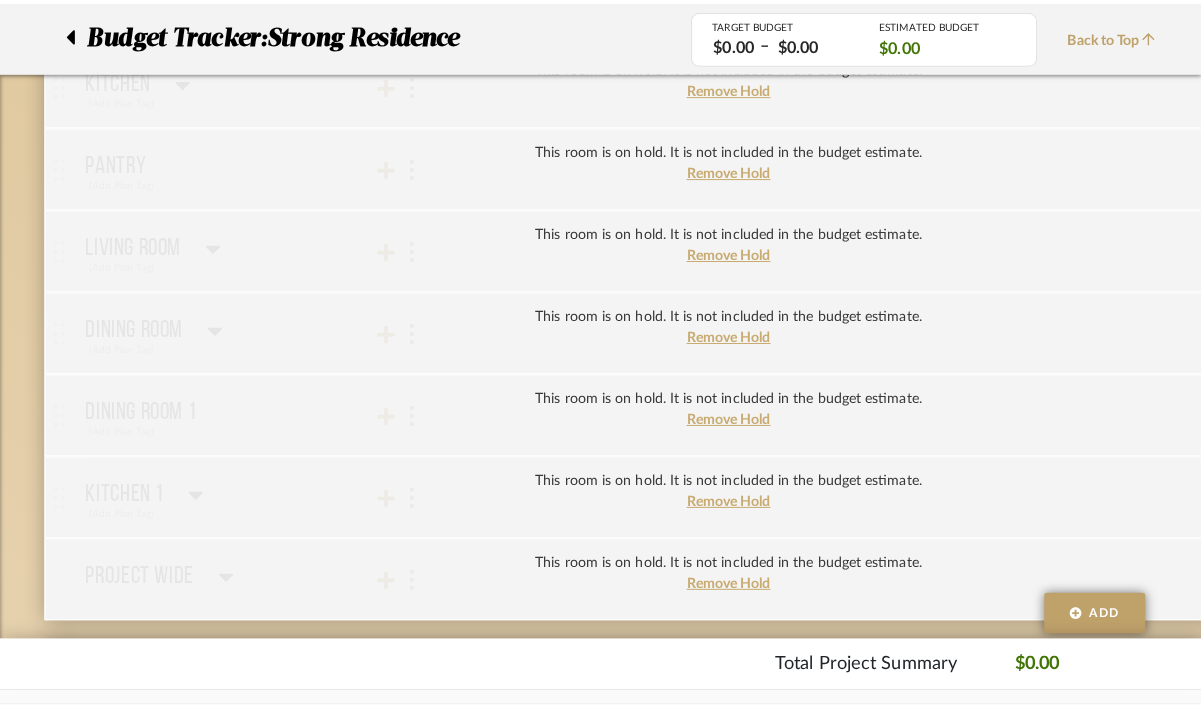 scroll, scrollTop: 0, scrollLeft: 0, axis: both 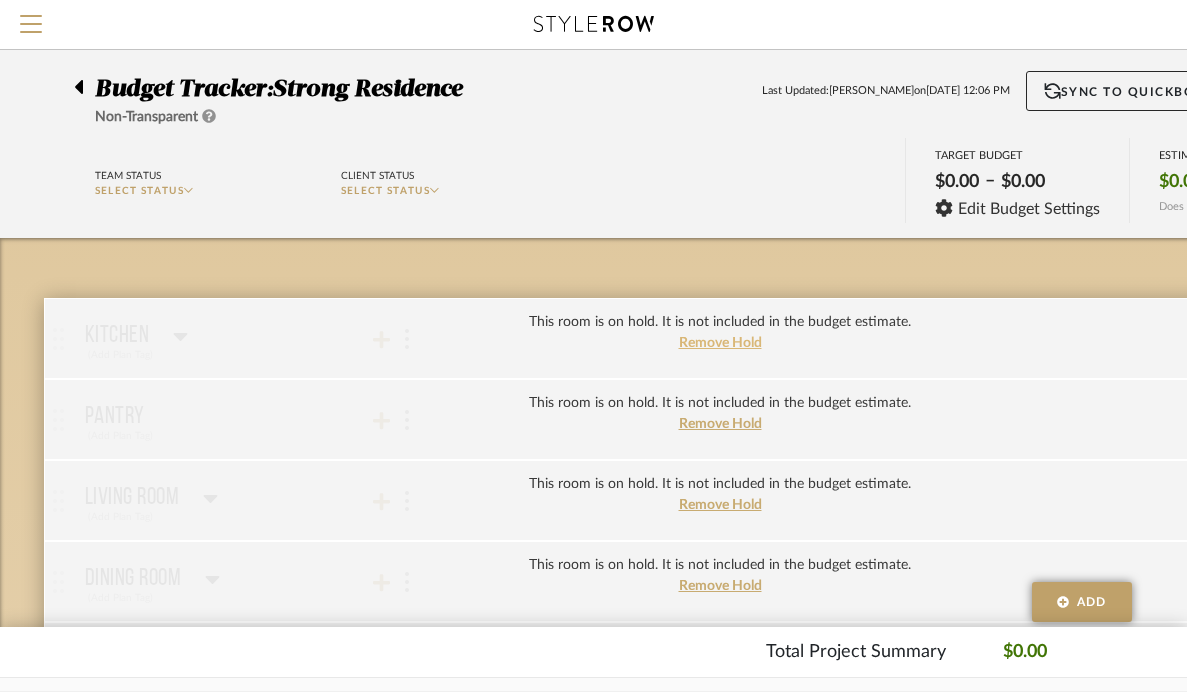 click on "Remove Hold" at bounding box center (720, 343) 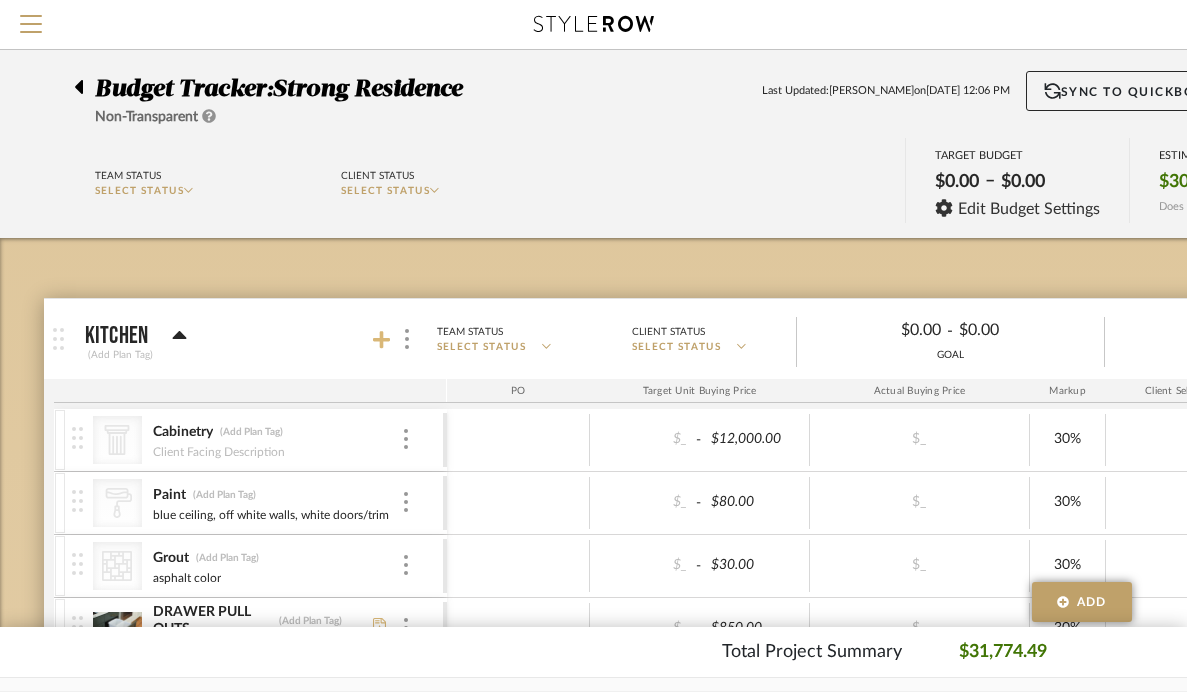 click 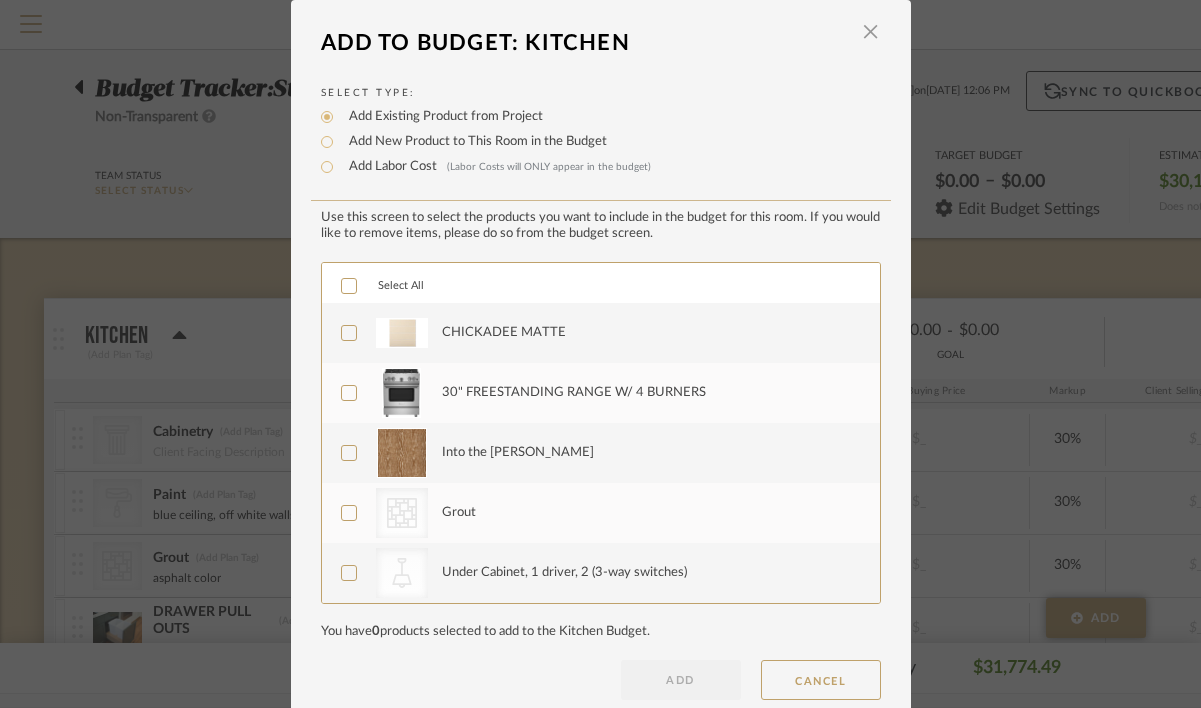 click 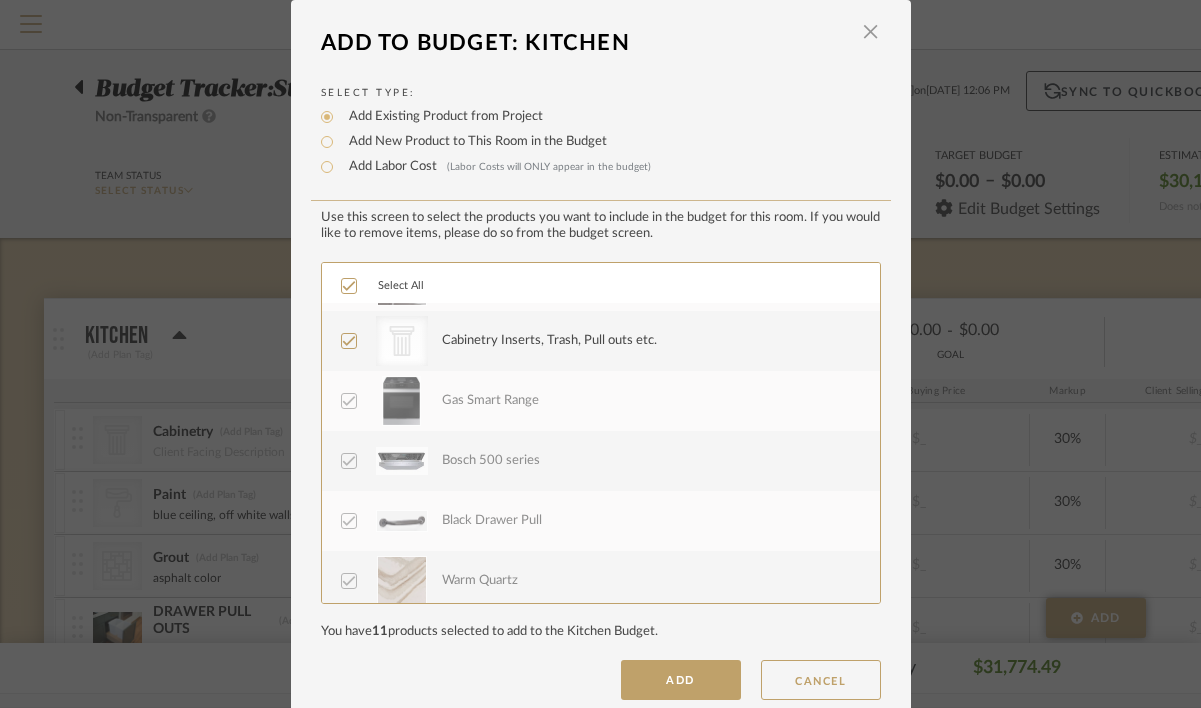 scroll, scrollTop: 1380, scrollLeft: 0, axis: vertical 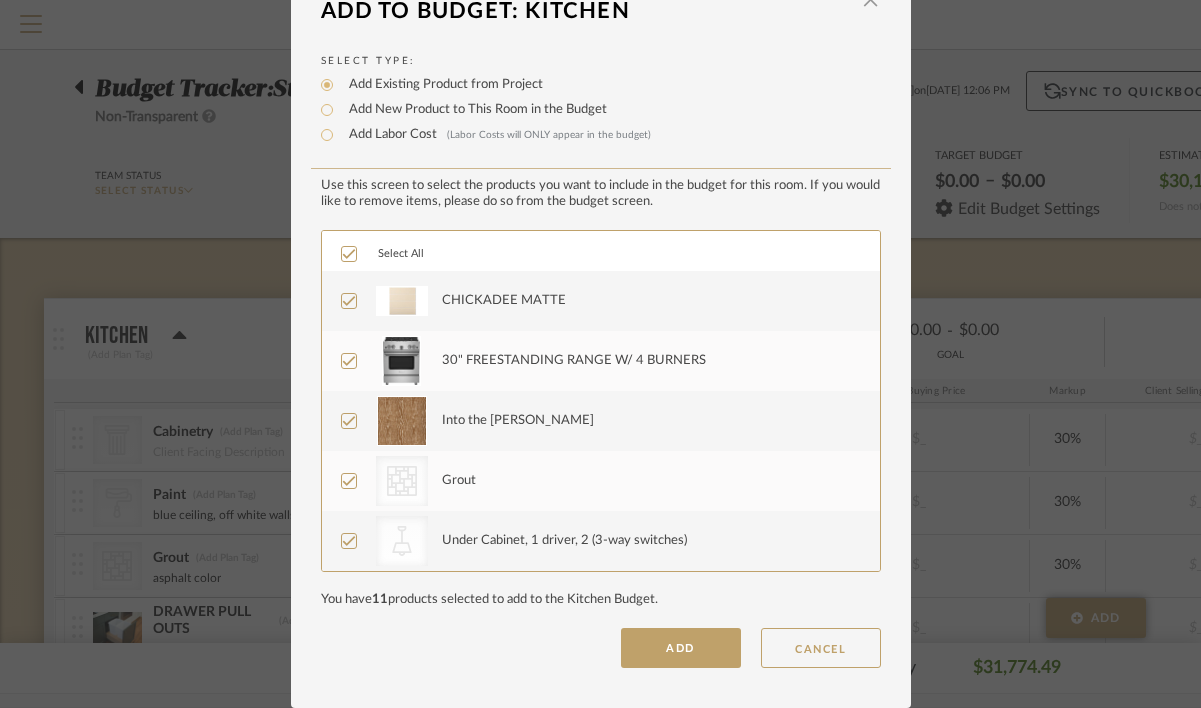 click 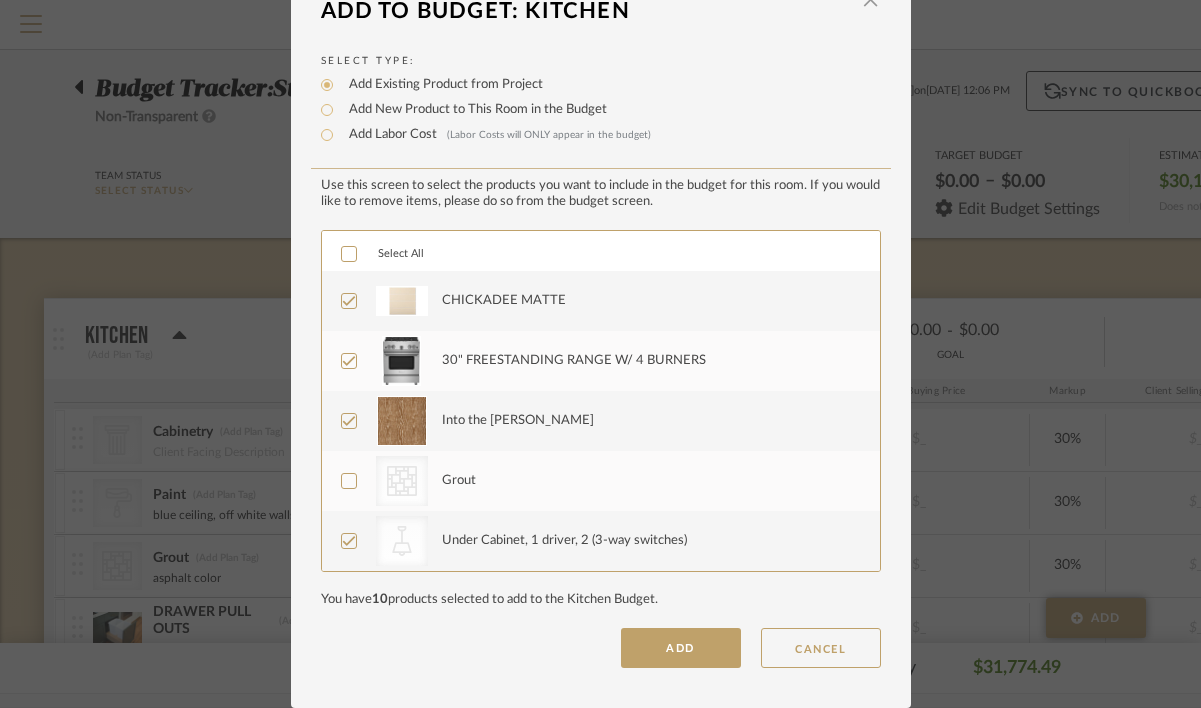 click 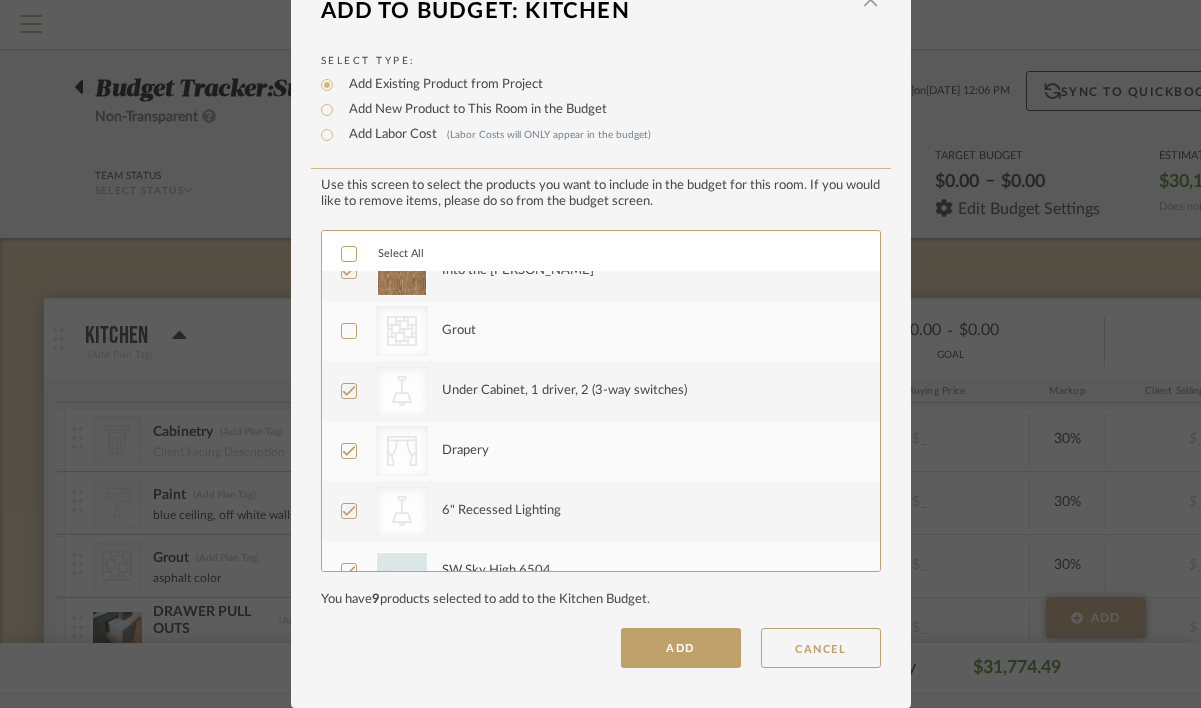 scroll, scrollTop: 158, scrollLeft: 0, axis: vertical 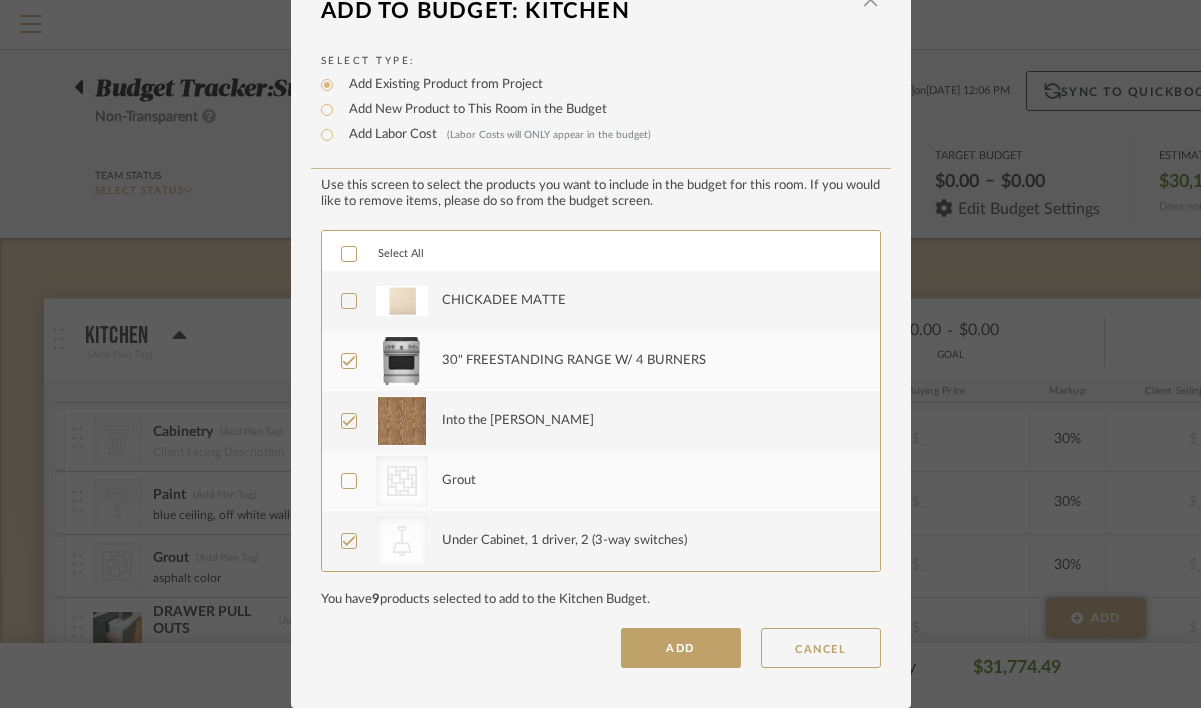 click on "Add New Product to This Room in the Budget" at bounding box center [473, 110] 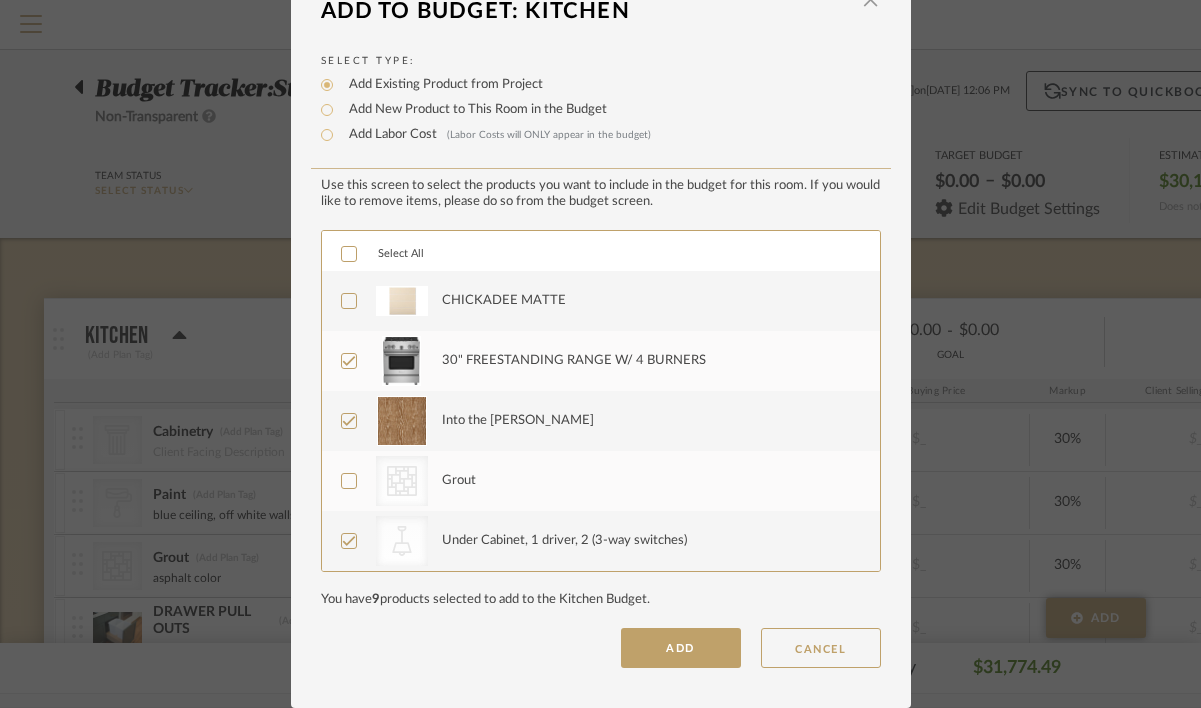 radio on "true" 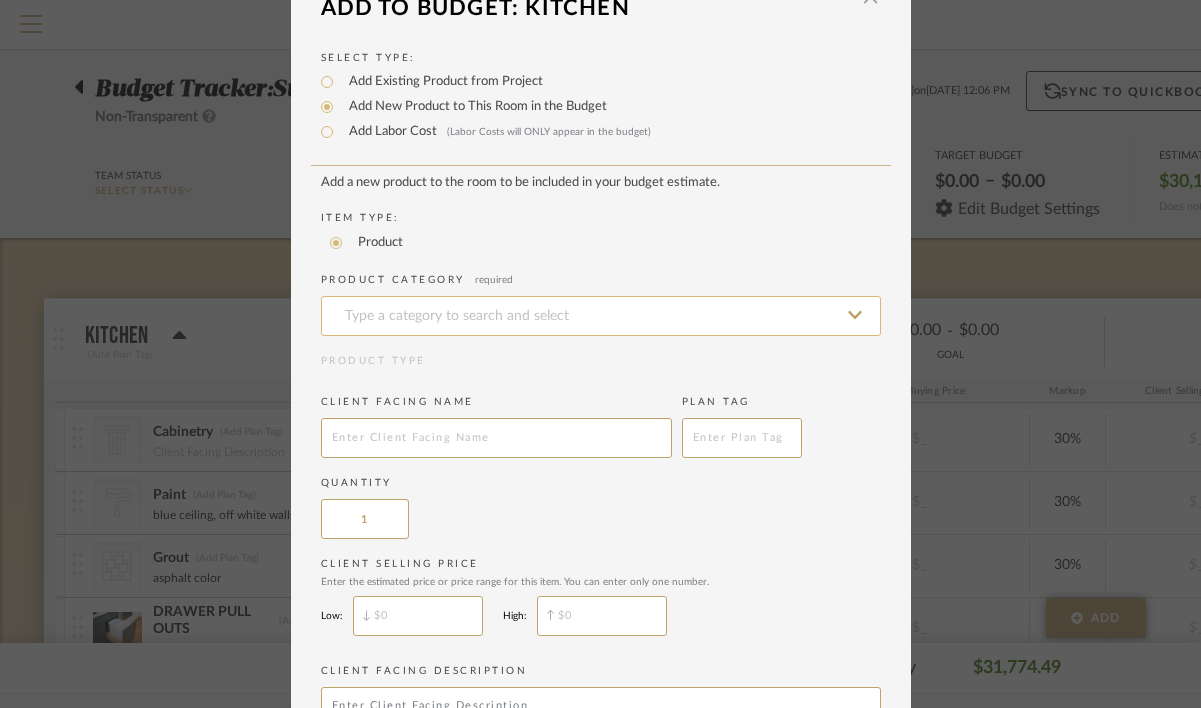 click at bounding box center (601, 316) 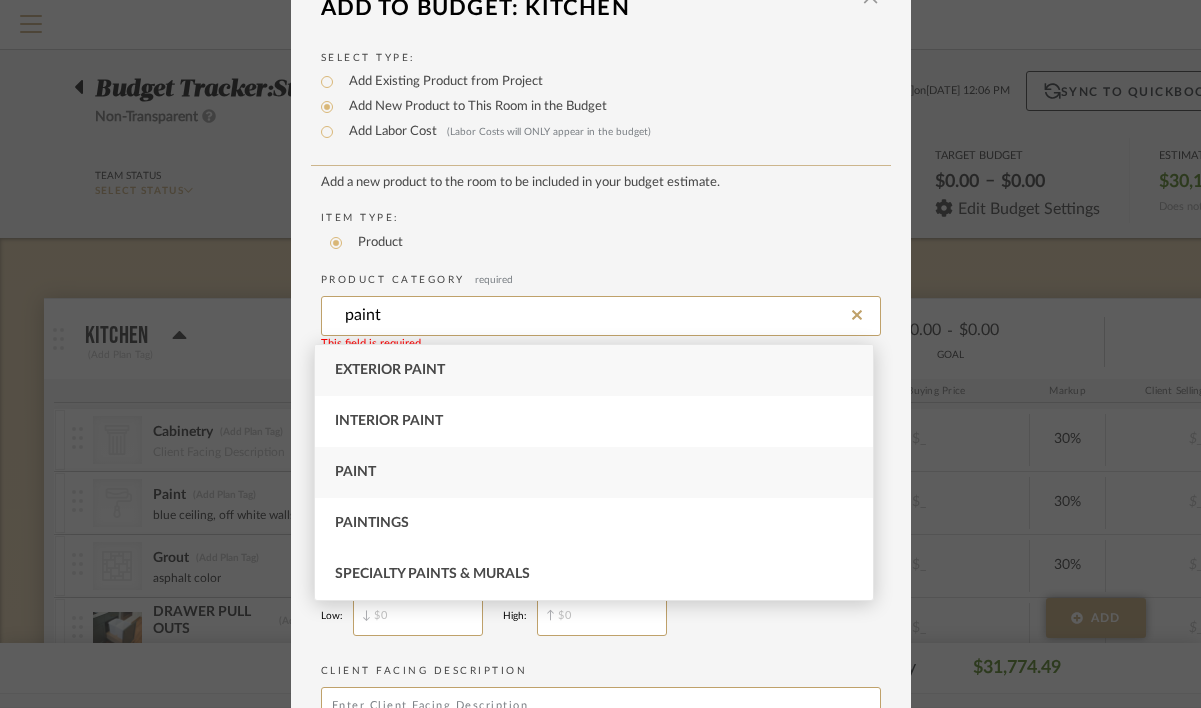 click on "Paint" at bounding box center (594, 472) 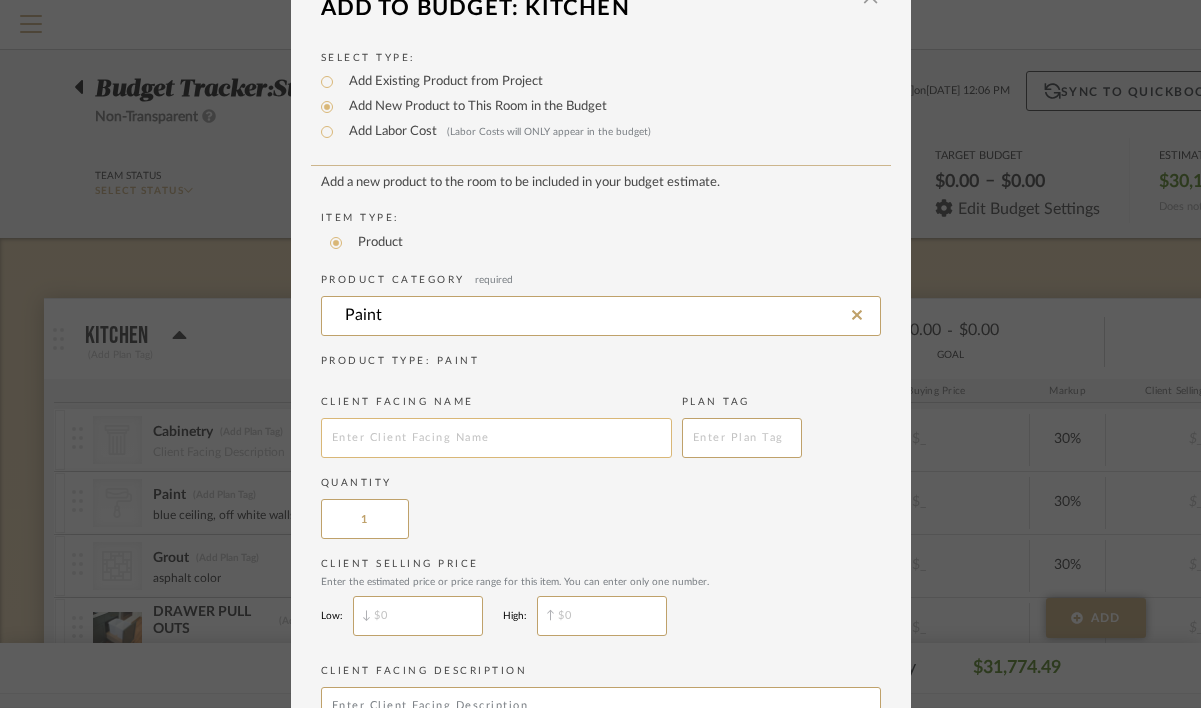 click at bounding box center (496, 438) 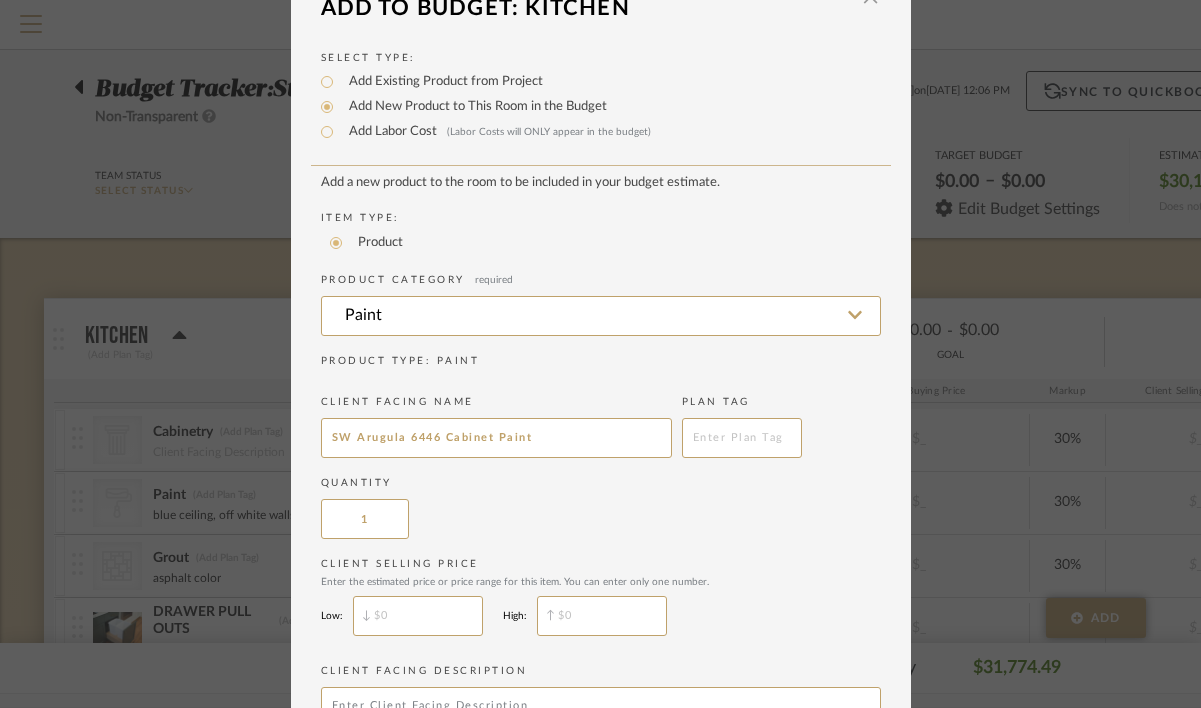 type on "SW Arugula 6446 Cabinet Paint" 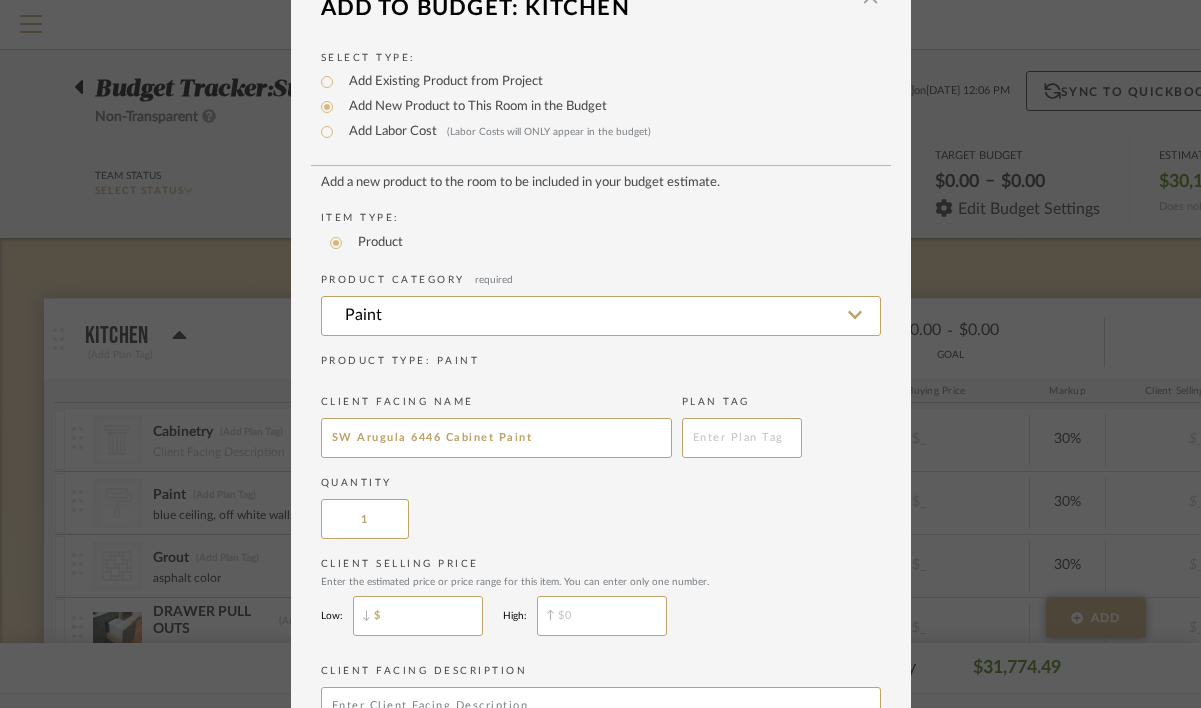 click on "$" at bounding box center (418, 616) 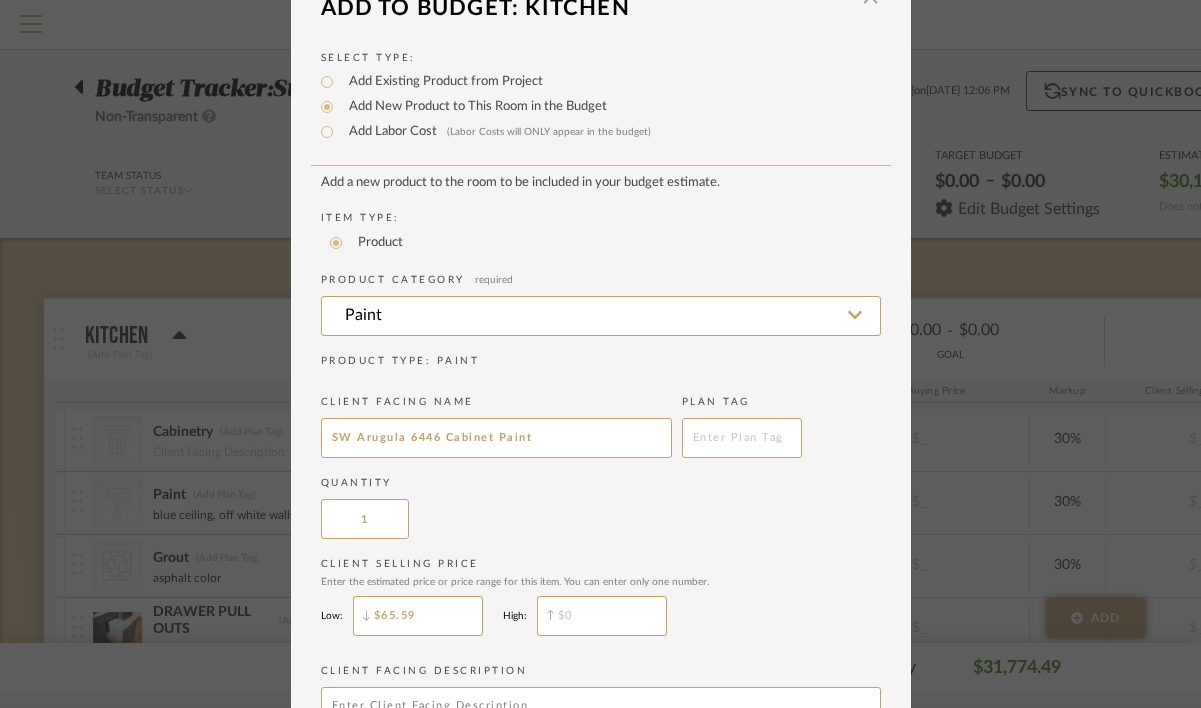 type on "$65.59" 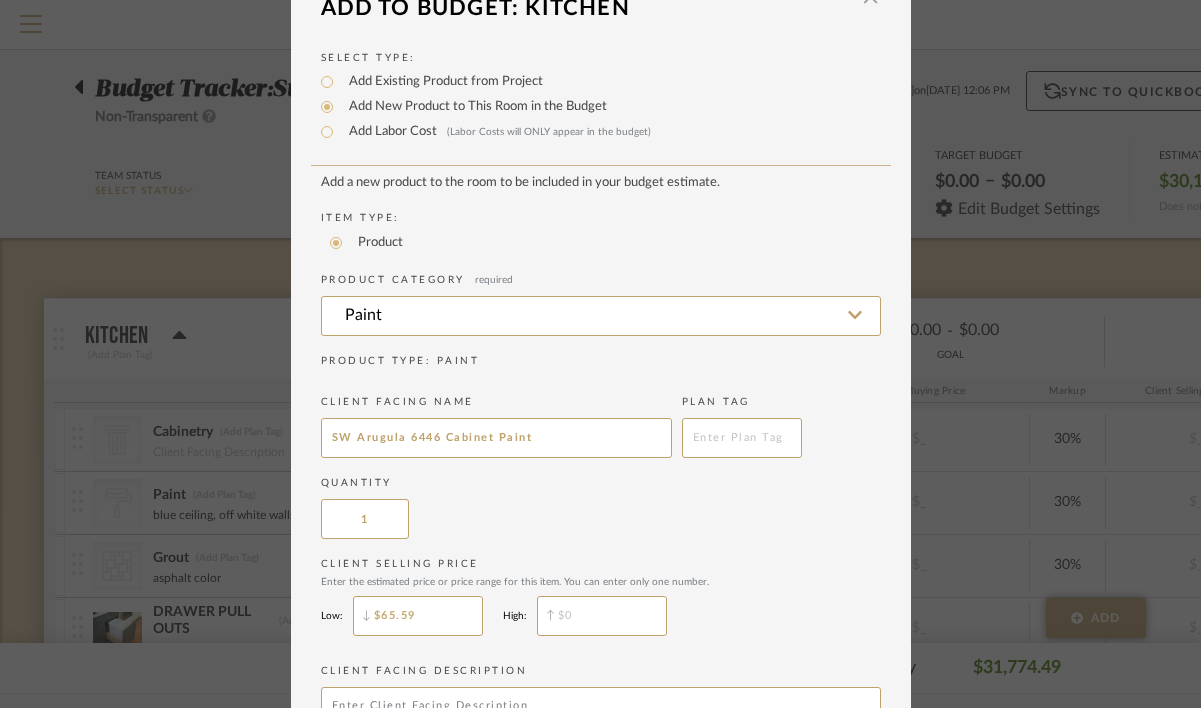 type on "$" 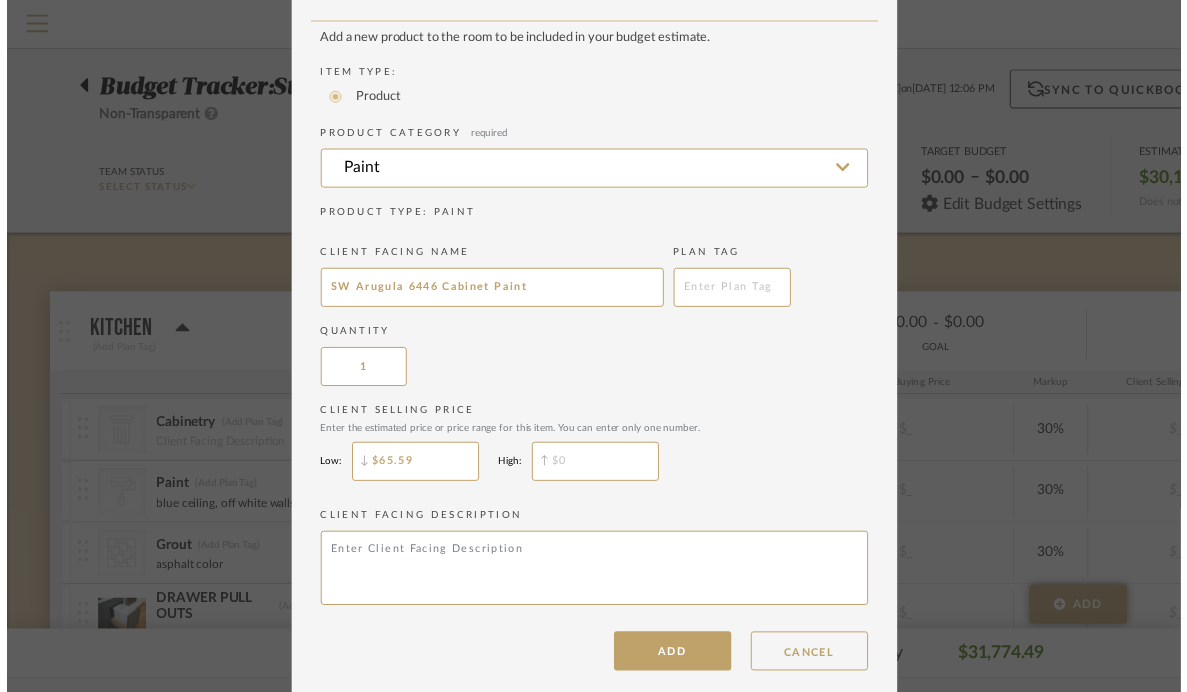 scroll, scrollTop: 202, scrollLeft: 0, axis: vertical 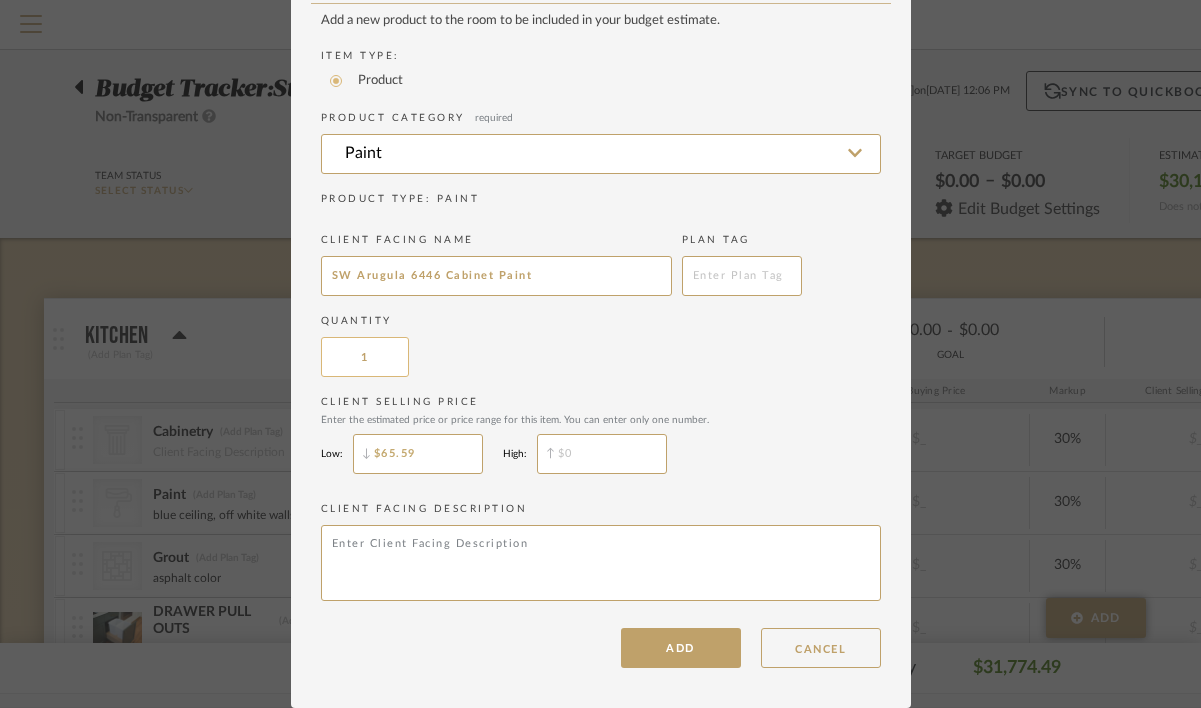 click on "1" at bounding box center (365, 357) 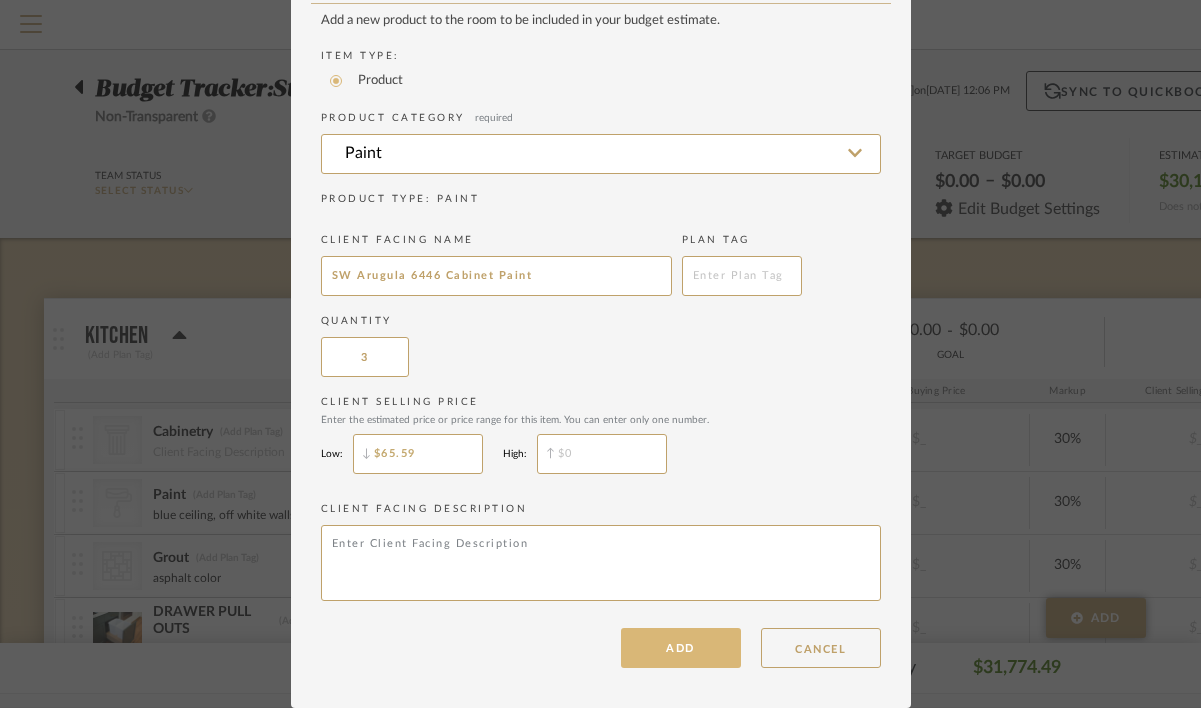 type on "3" 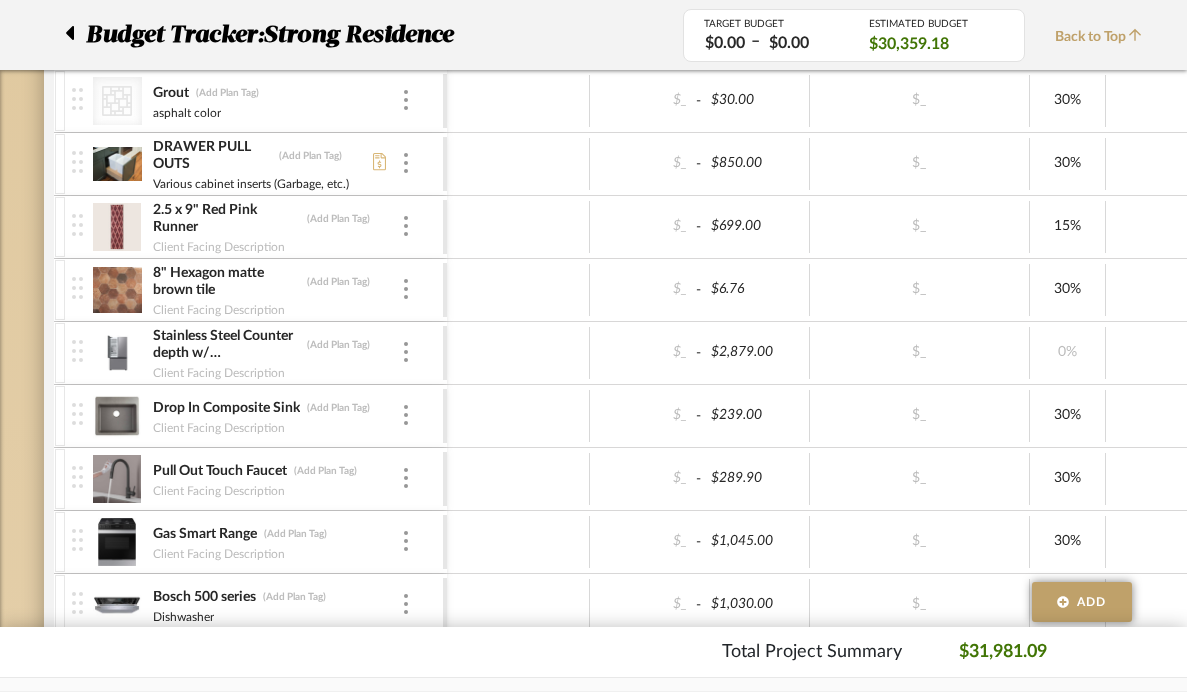 scroll, scrollTop: 469, scrollLeft: 0, axis: vertical 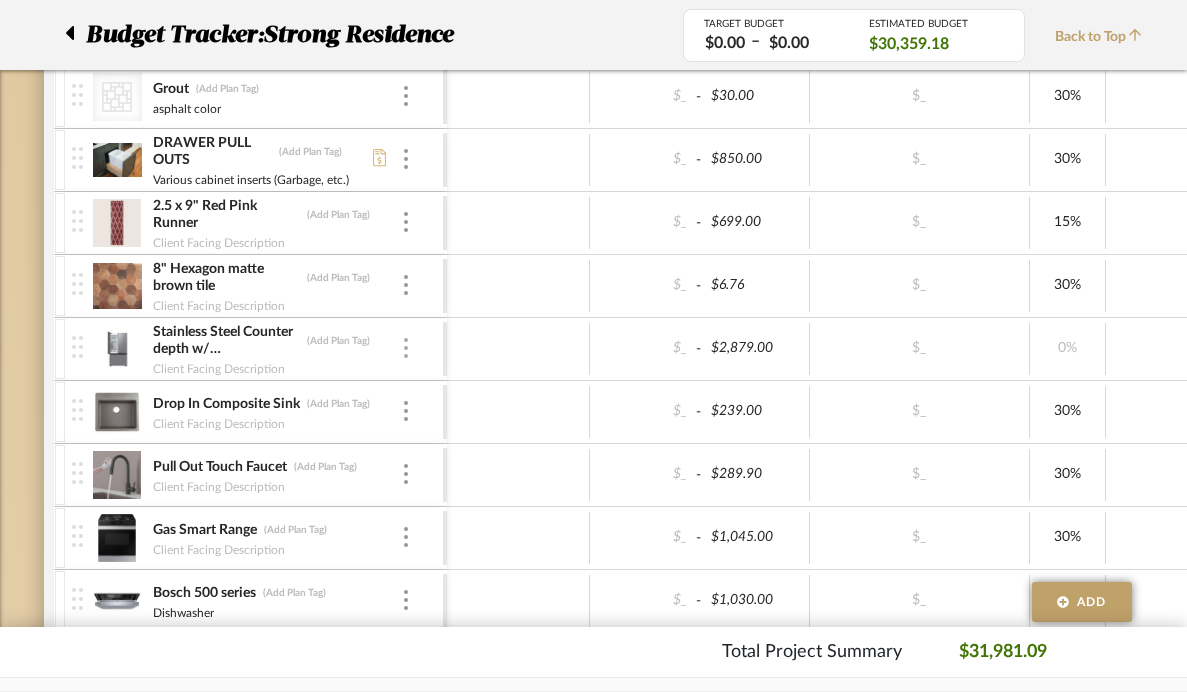click at bounding box center [406, 349] 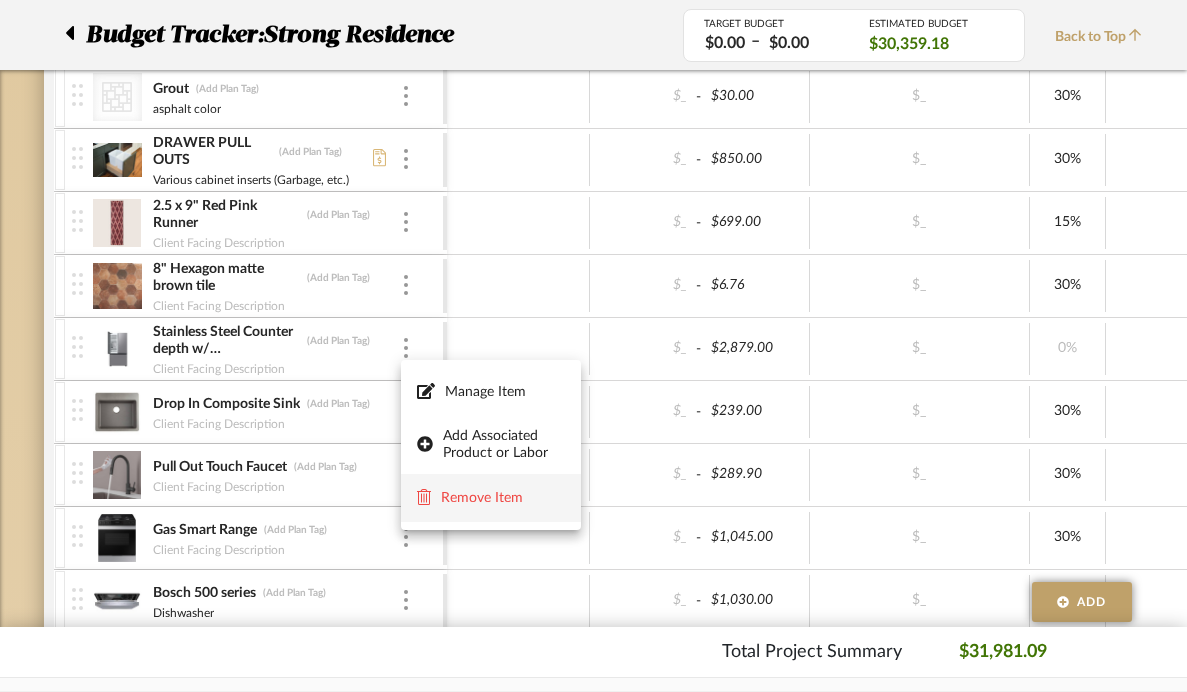 click on "Remove Item" at bounding box center [503, 498] 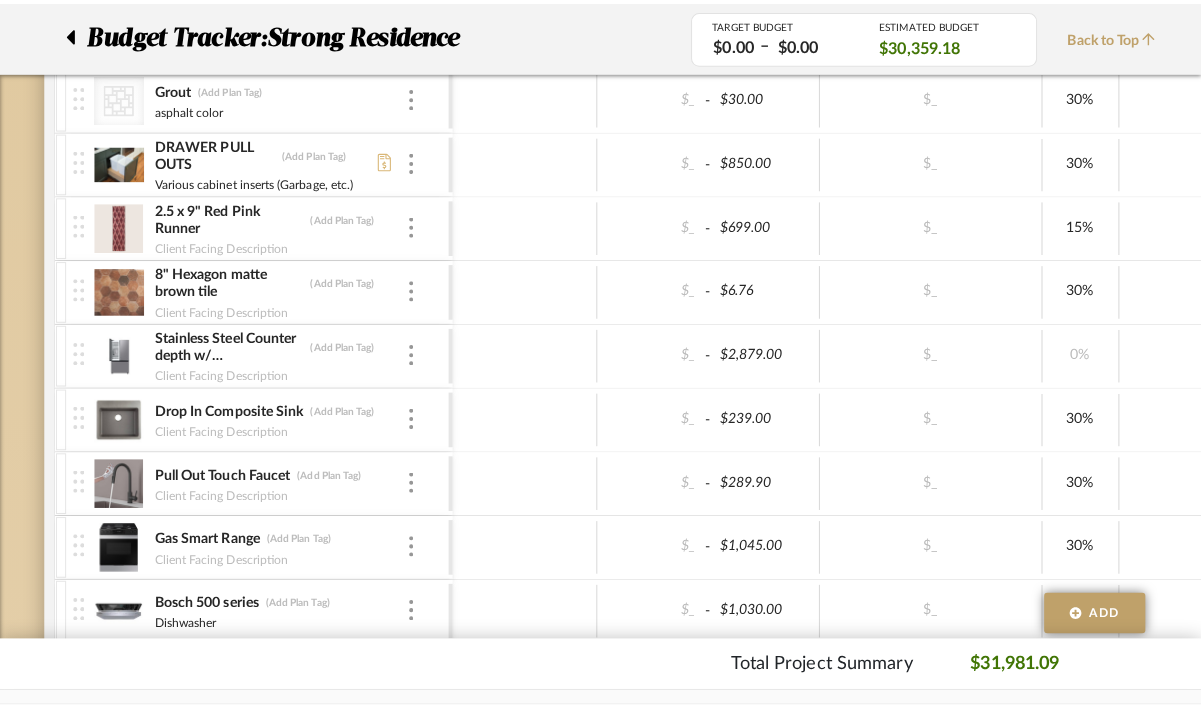 scroll, scrollTop: 0, scrollLeft: 0, axis: both 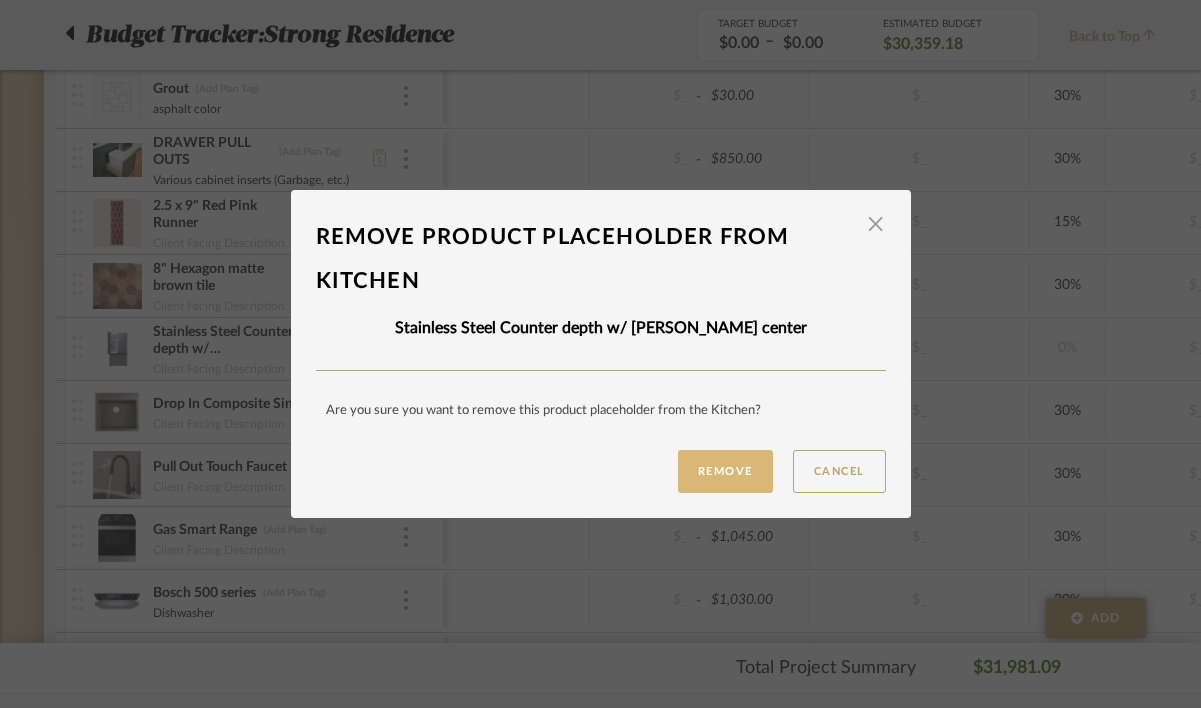 click on "Remove" at bounding box center [725, 471] 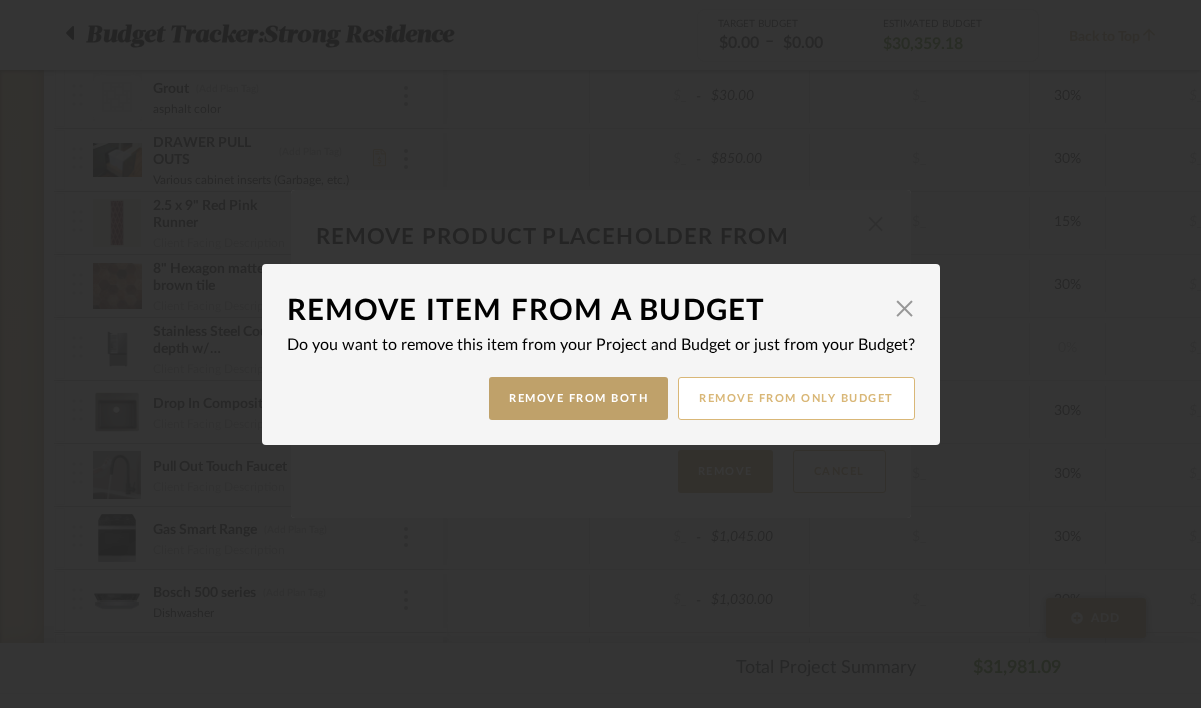 click on "Remove from only Budget" at bounding box center (796, 398) 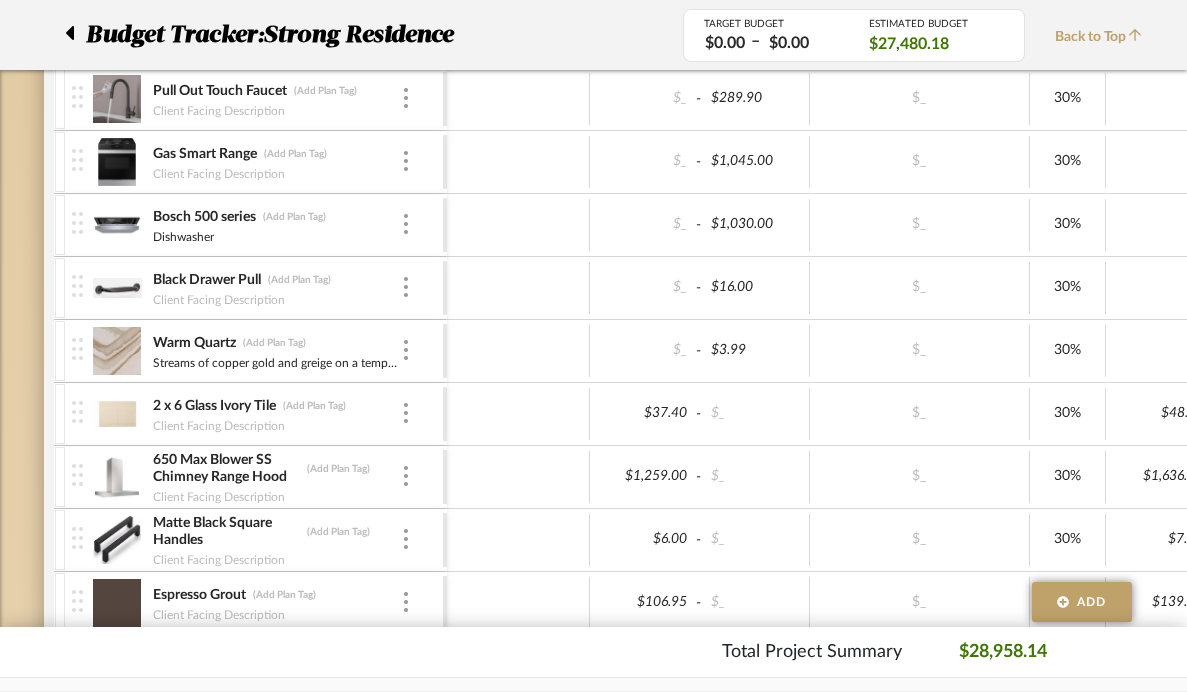 scroll, scrollTop: 780, scrollLeft: 0, axis: vertical 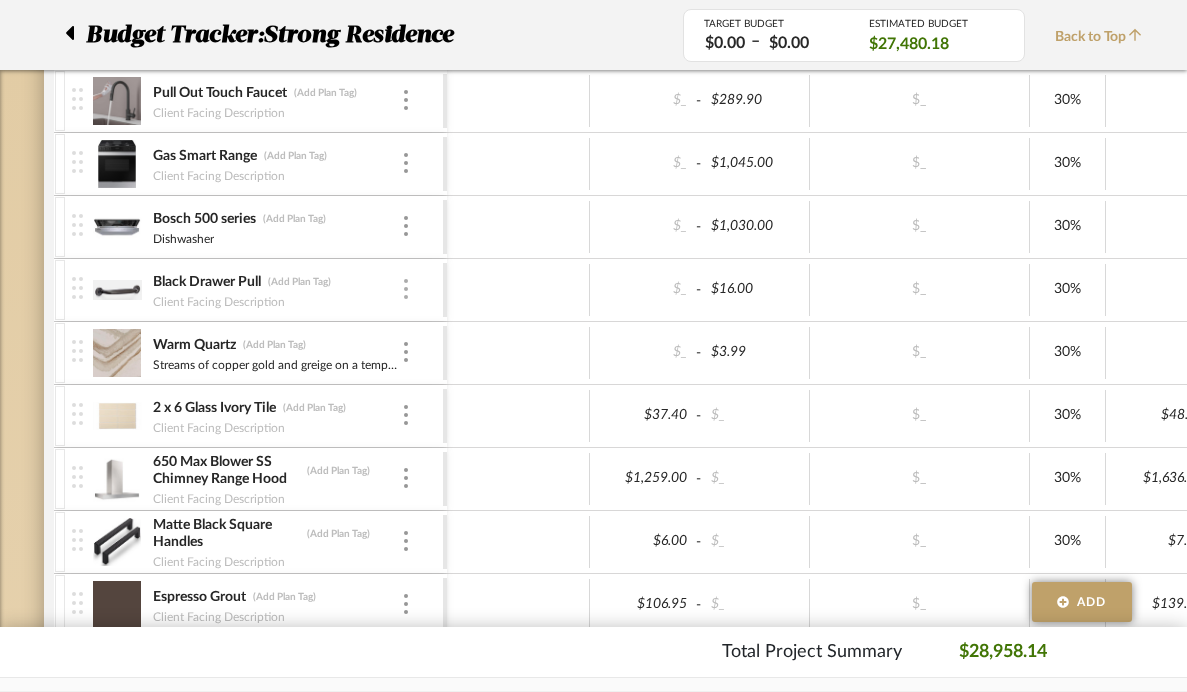 click at bounding box center (406, 289) 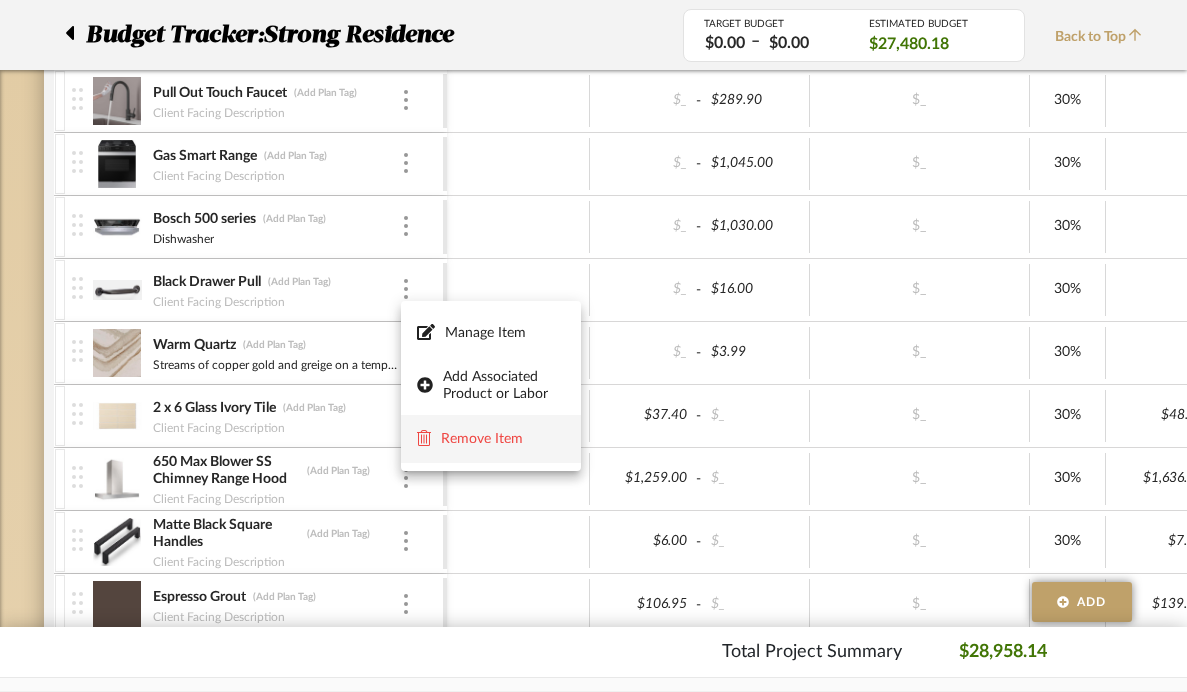 click on "Remove Item" at bounding box center [503, 439] 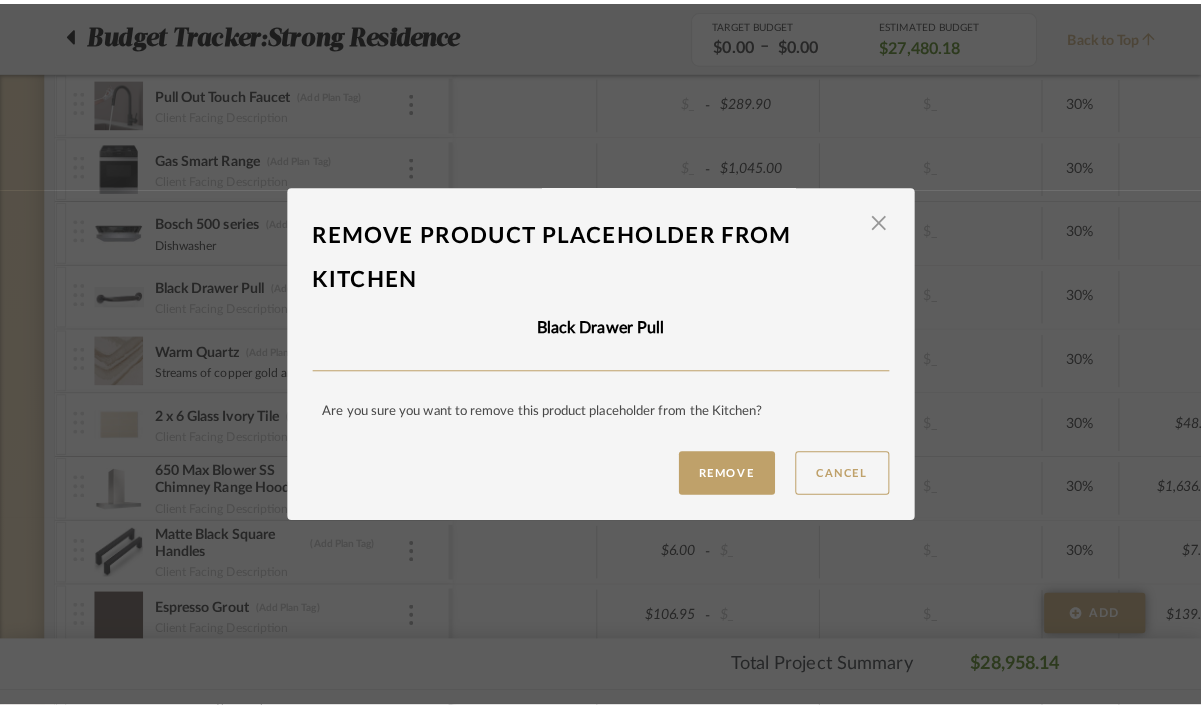 scroll, scrollTop: 0, scrollLeft: 0, axis: both 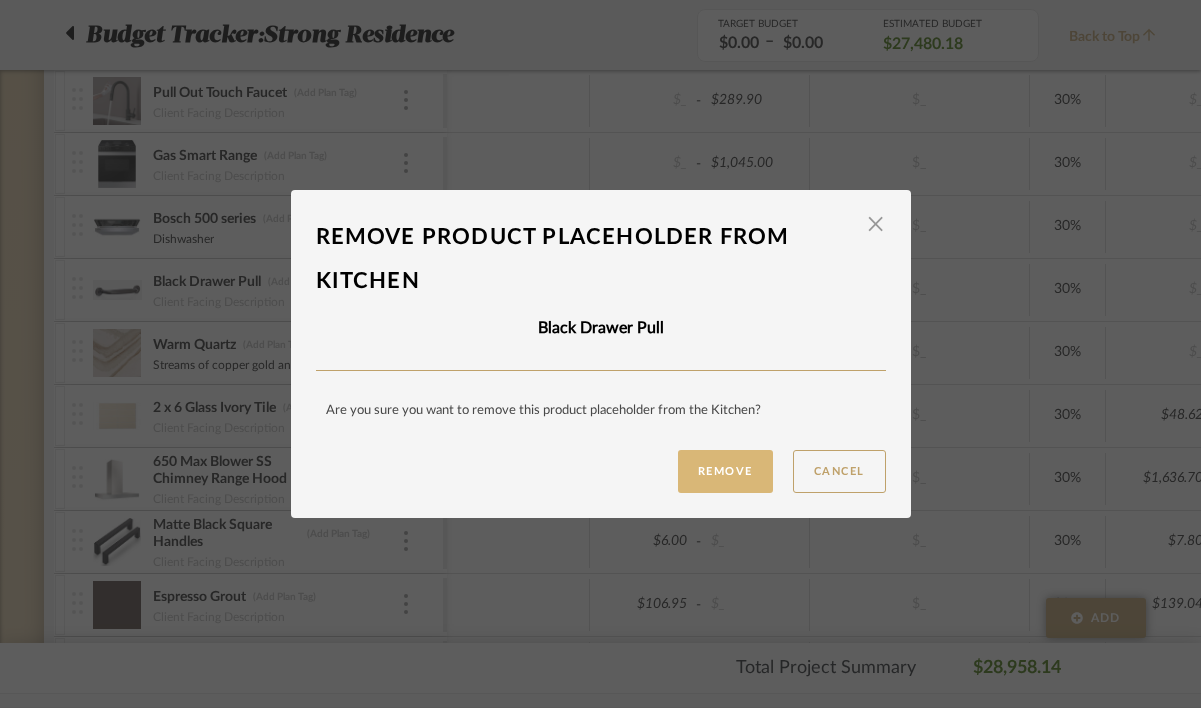 click on "Remove" at bounding box center [725, 471] 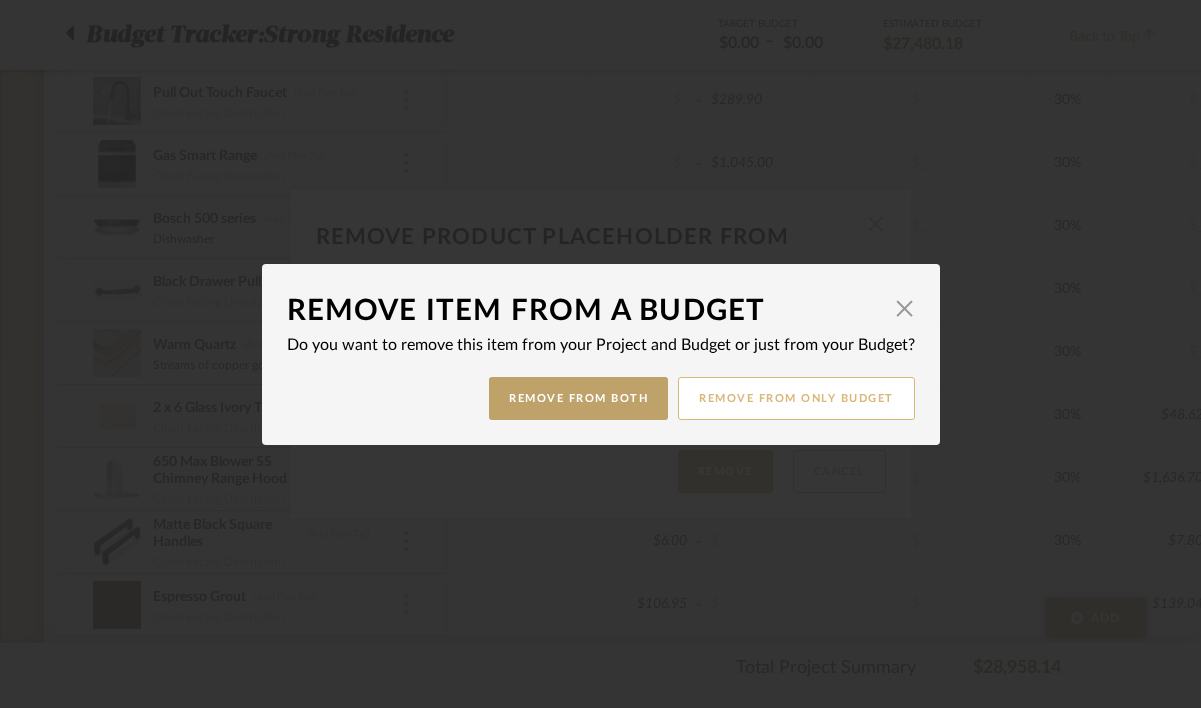 click on "Remove from only Budget" at bounding box center (796, 398) 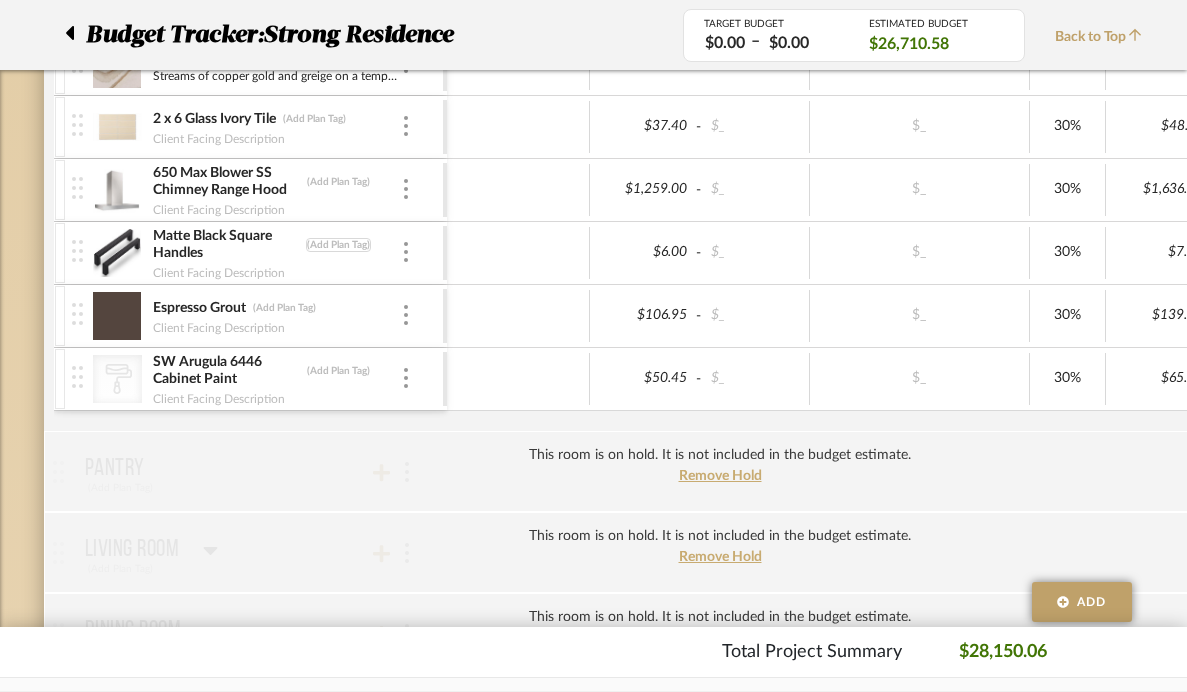 scroll, scrollTop: 1023, scrollLeft: 0, axis: vertical 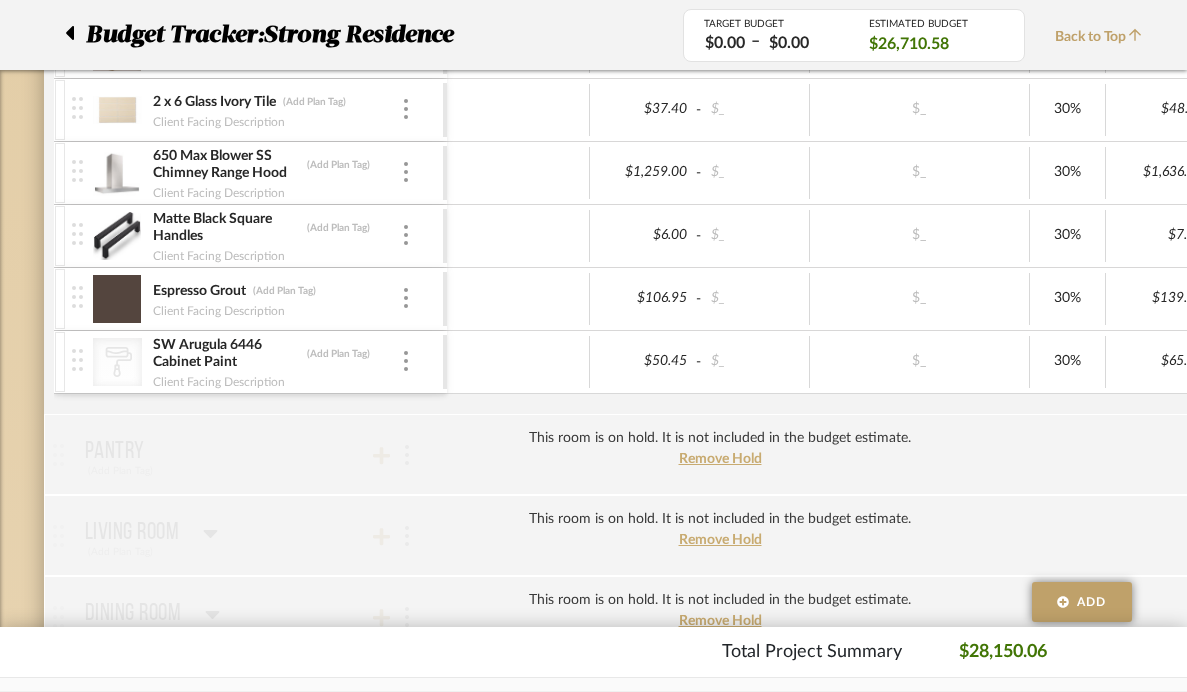 click 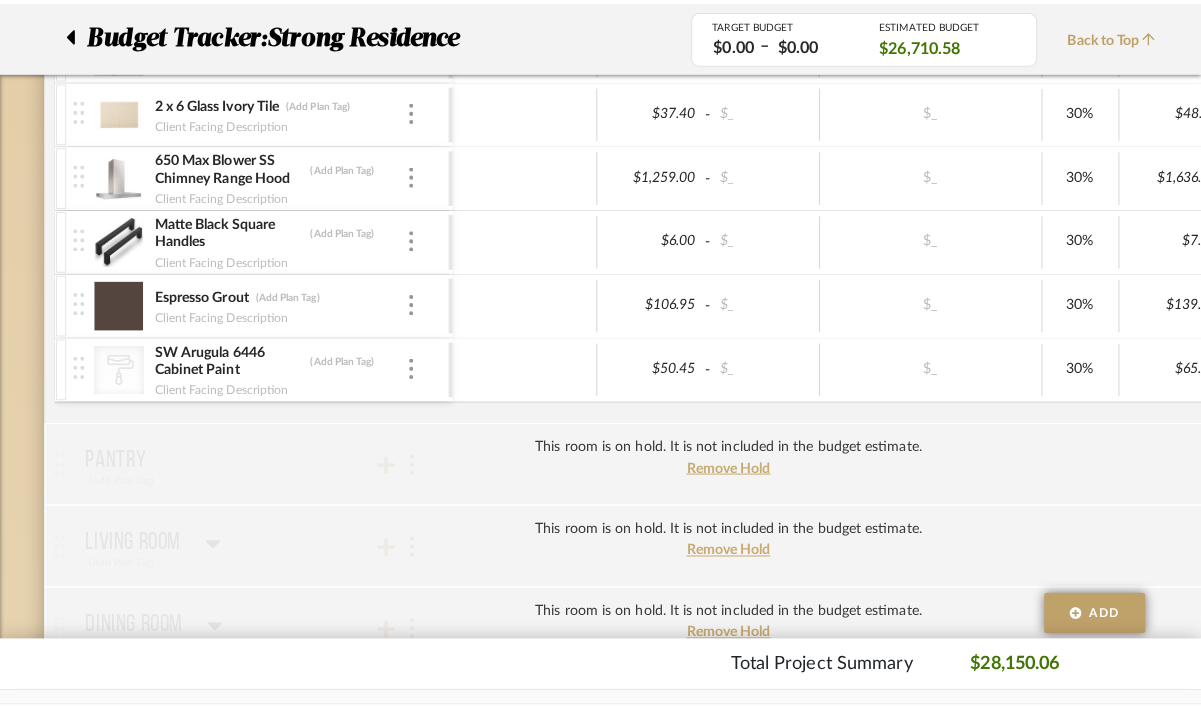 scroll, scrollTop: 0, scrollLeft: 0, axis: both 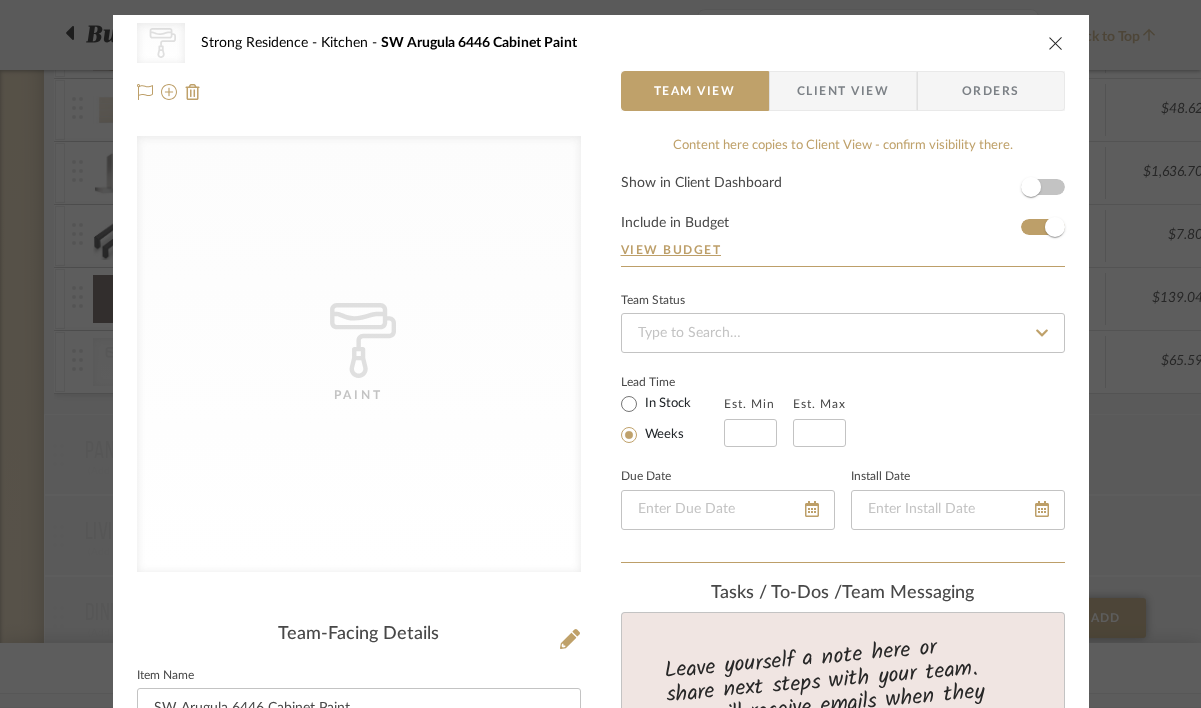 click at bounding box center [1056, 43] 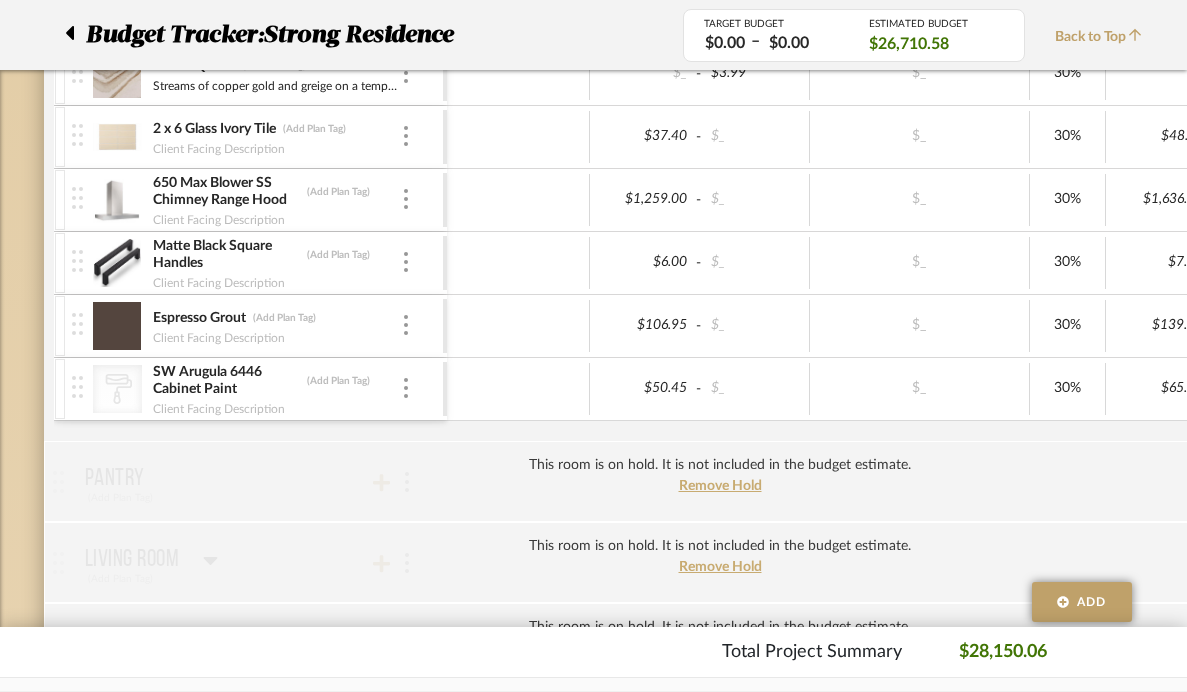 scroll, scrollTop: 992, scrollLeft: 0, axis: vertical 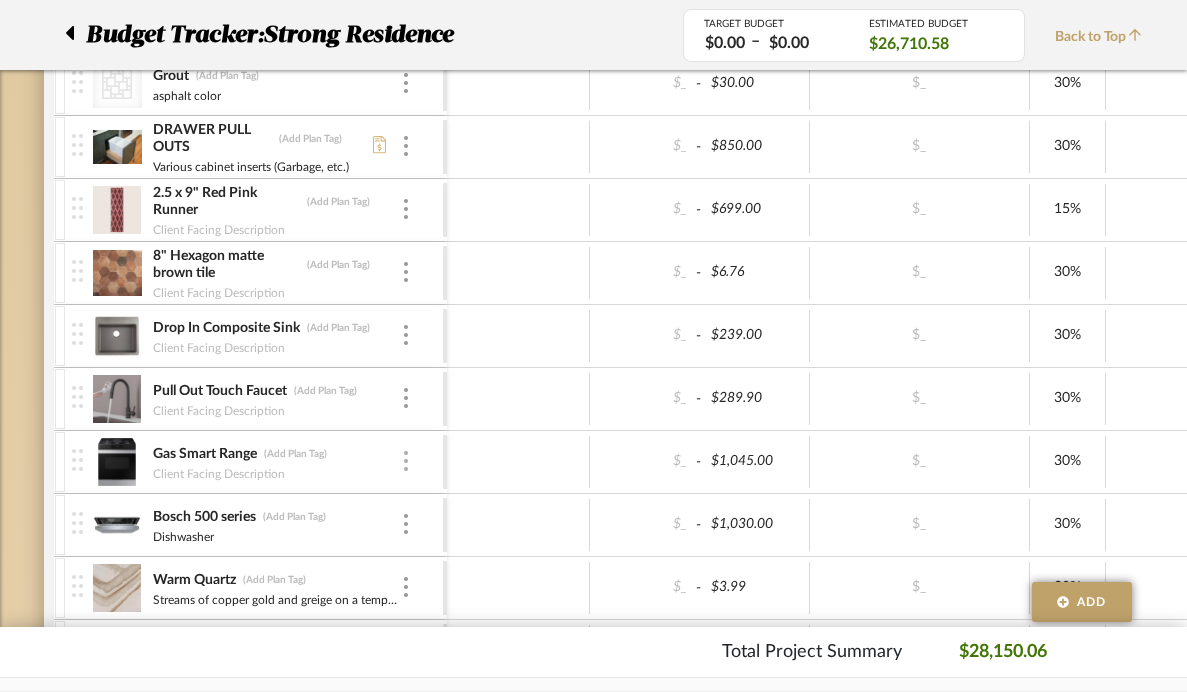 click at bounding box center [406, 461] 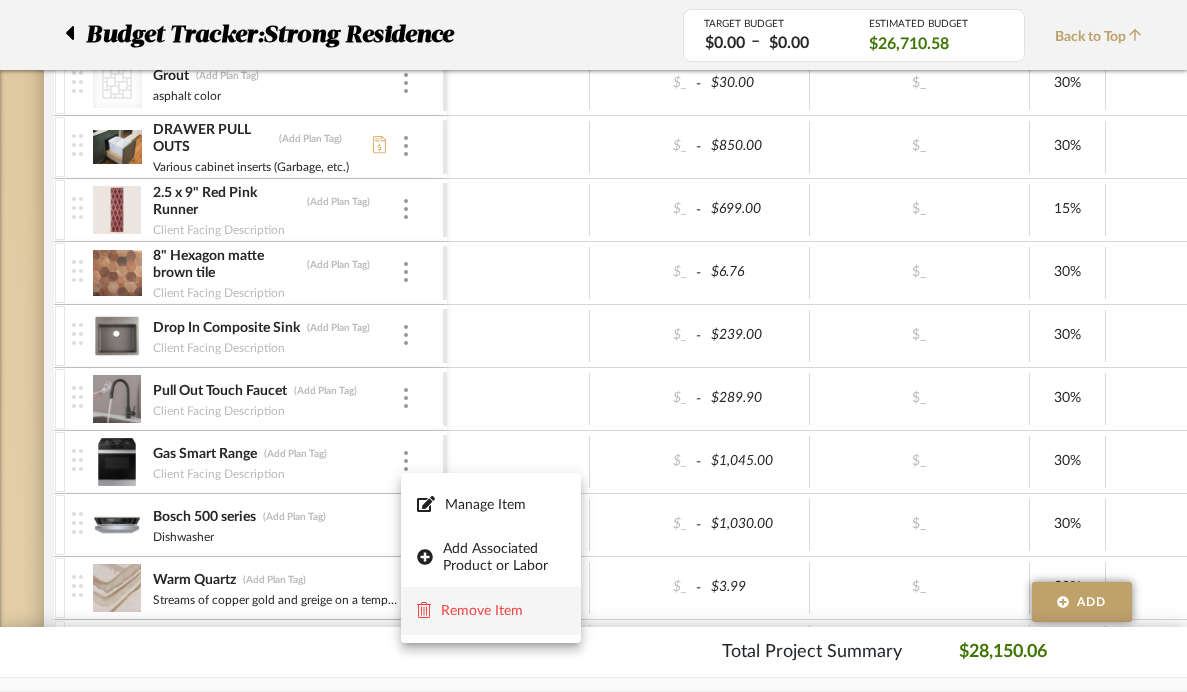 click on "Remove Item" at bounding box center (503, 611) 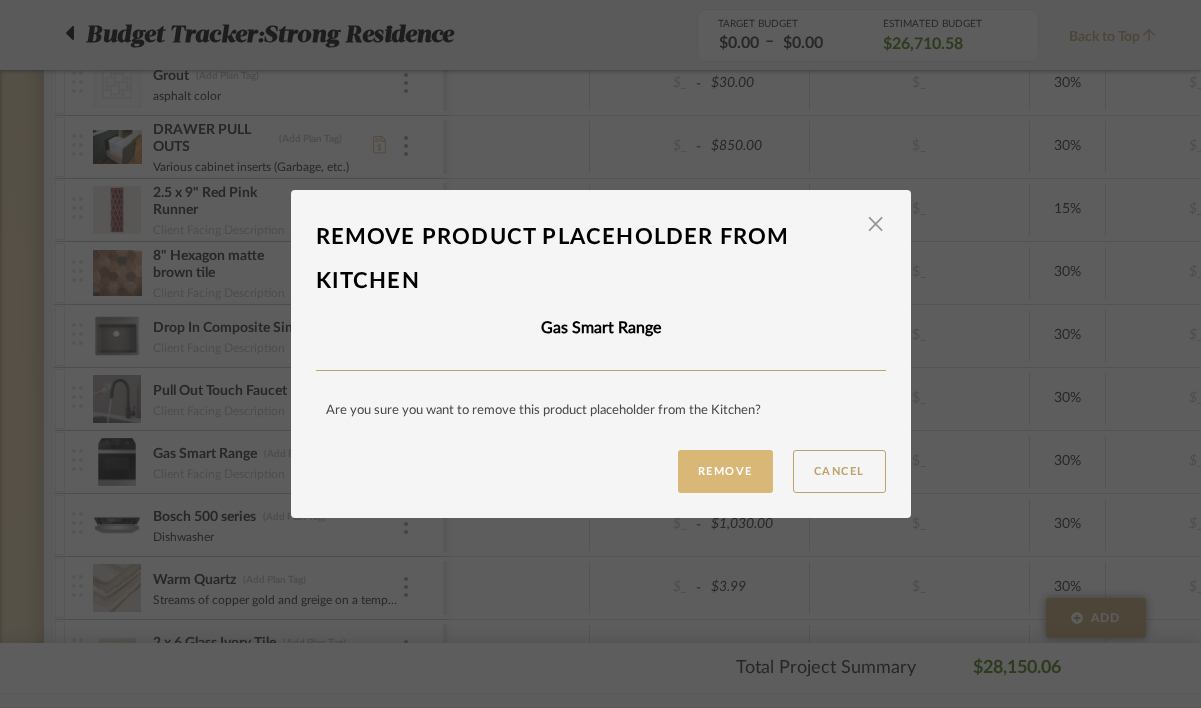click on "Remove" at bounding box center (725, 471) 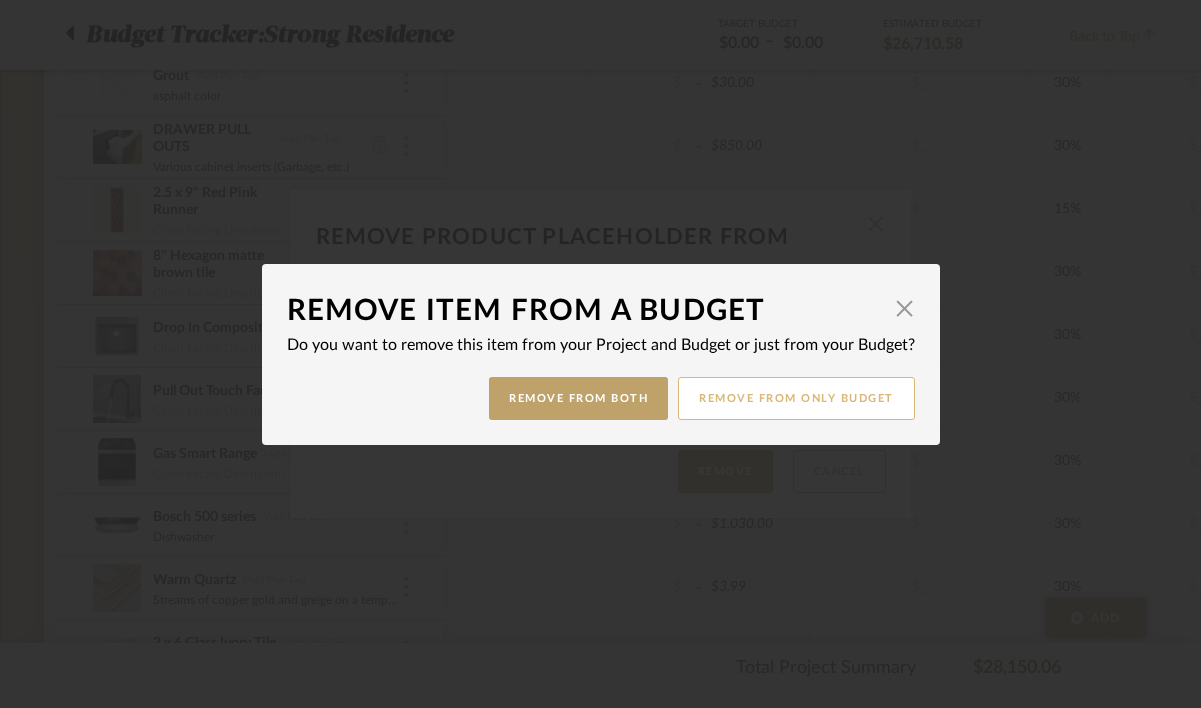 click on "Remove from only Budget" at bounding box center (796, 398) 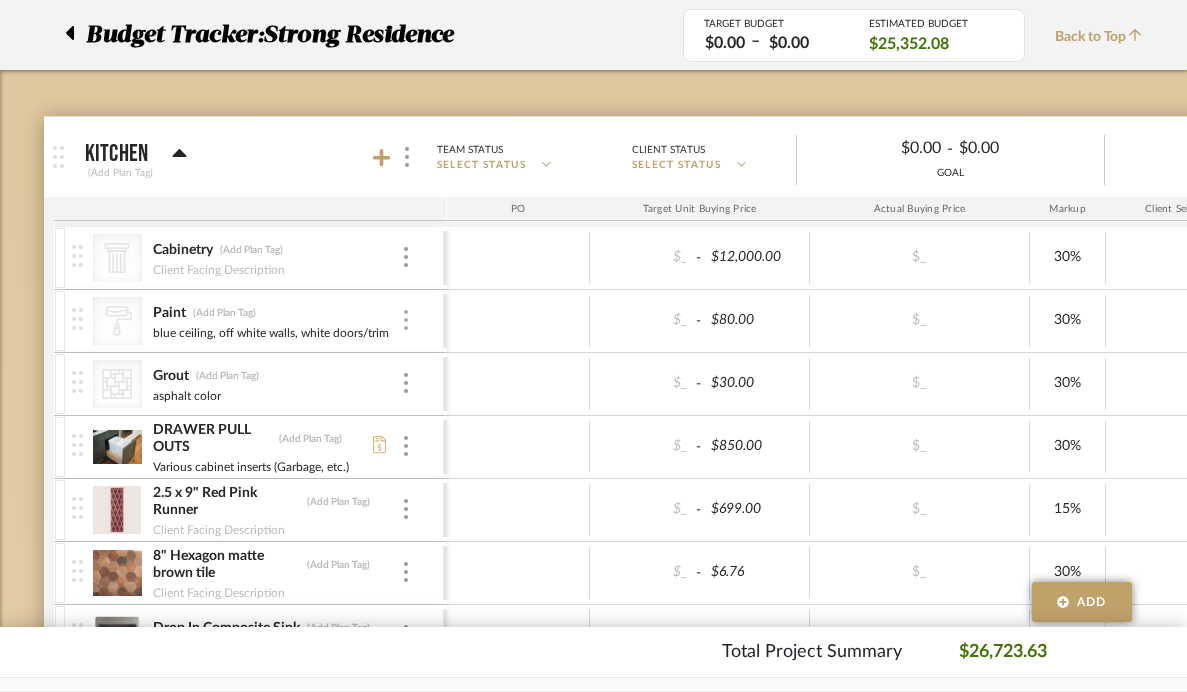 click at bounding box center [406, 320] 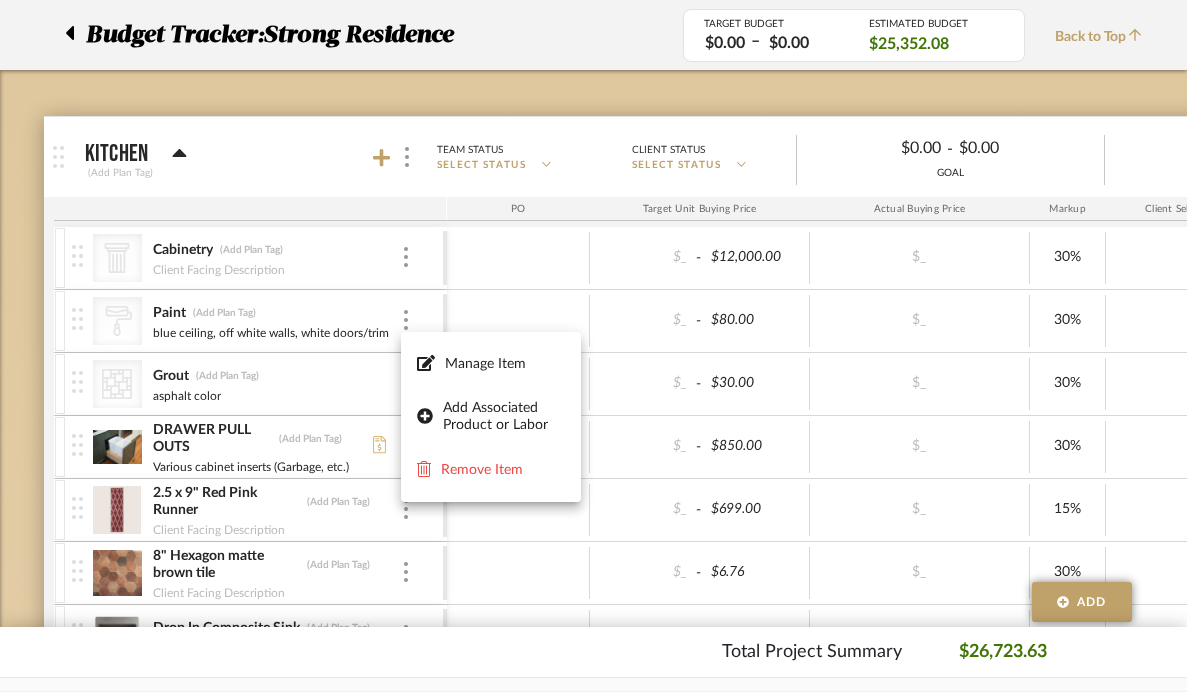 click at bounding box center (593, 346) 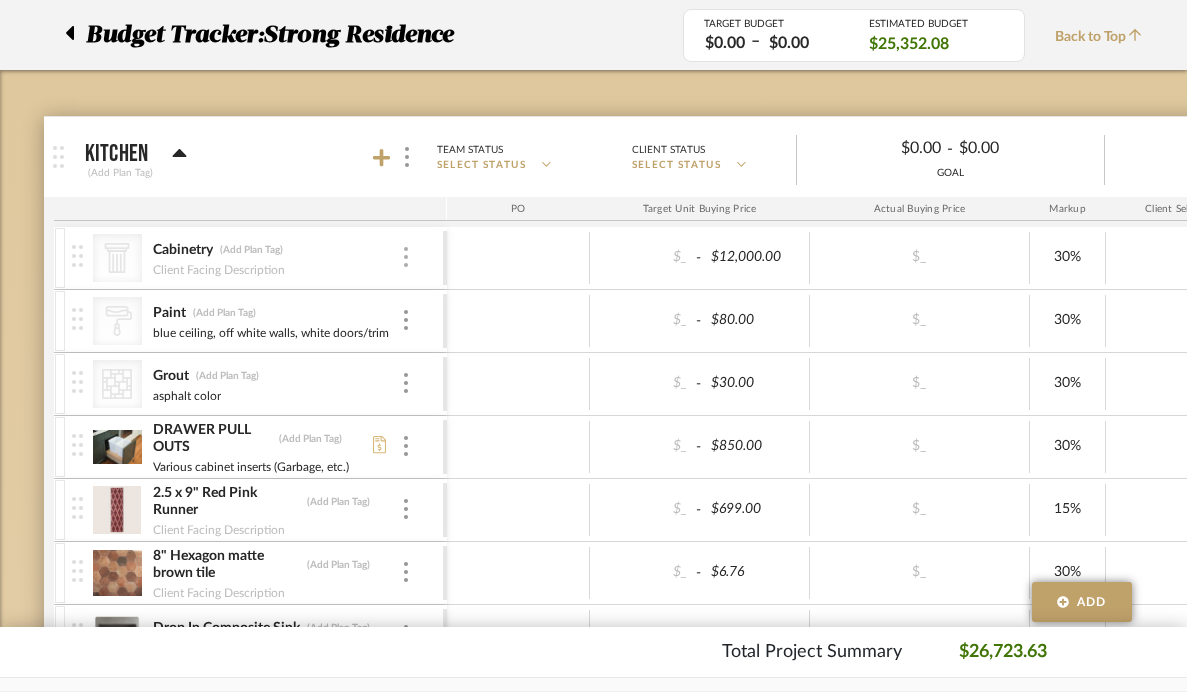 click at bounding box center (406, 258) 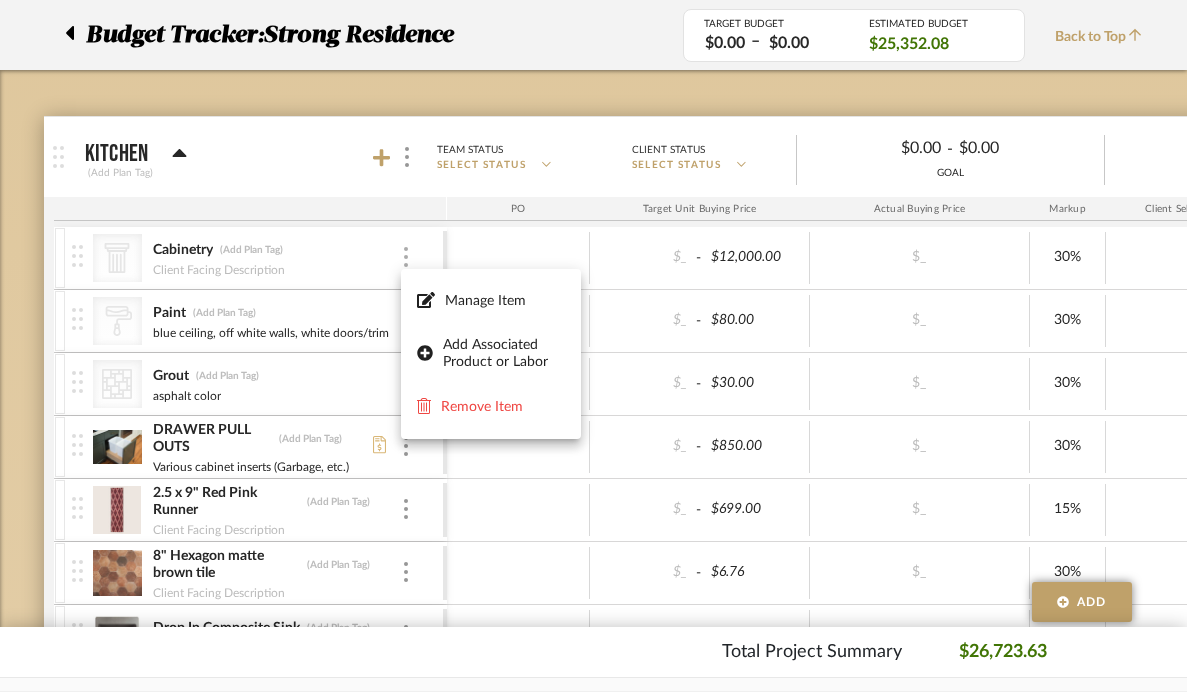 click at bounding box center [593, 346] 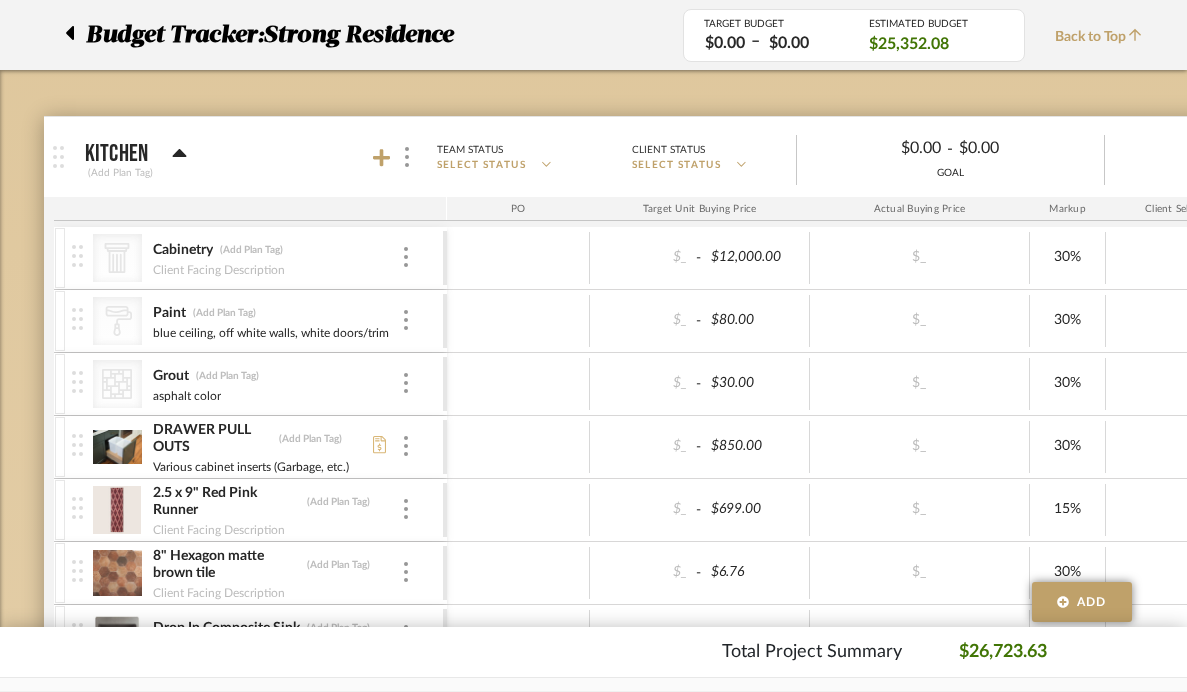 click on "Kitchen   (Add Plan Tag)  Team Status SELECT STATUS  Client Status SELECT STATUS   $0.00  -  $0.00  GOAL $25,451.10 SUBTOTAL" at bounding box center (720, 157) 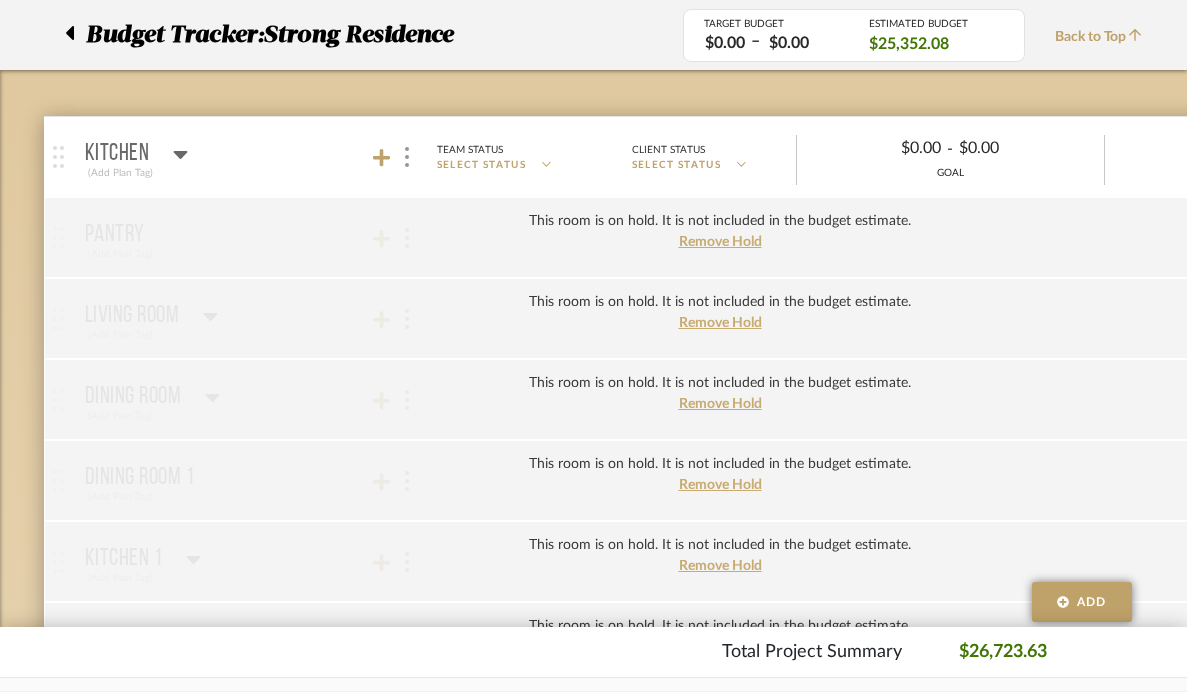 click on "Kitchen   (Add Plan Tag)  Team Status SELECT STATUS  Client Status SELECT STATUS   $0.00  -  $0.00  GOAL $25,451.10 SUBTOTAL" at bounding box center [720, 157] 